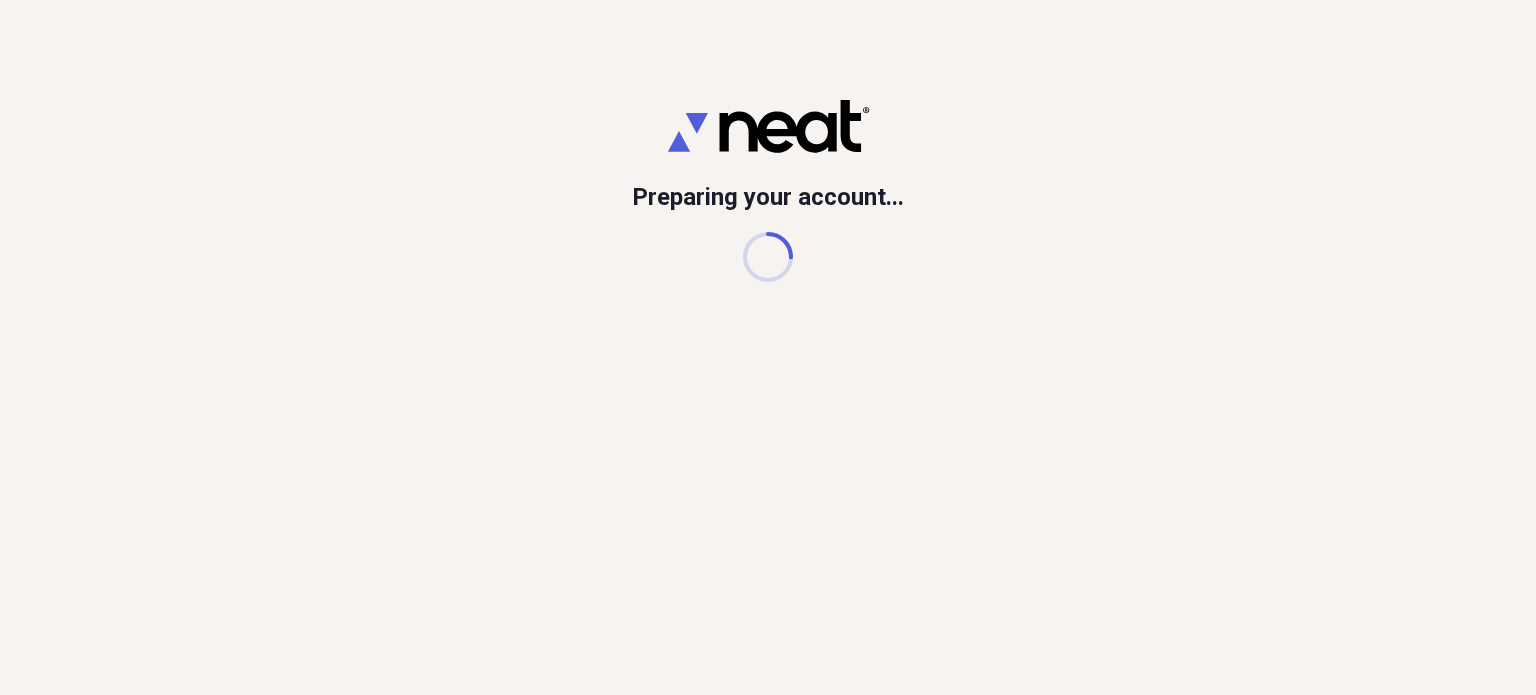 scroll, scrollTop: 0, scrollLeft: 0, axis: both 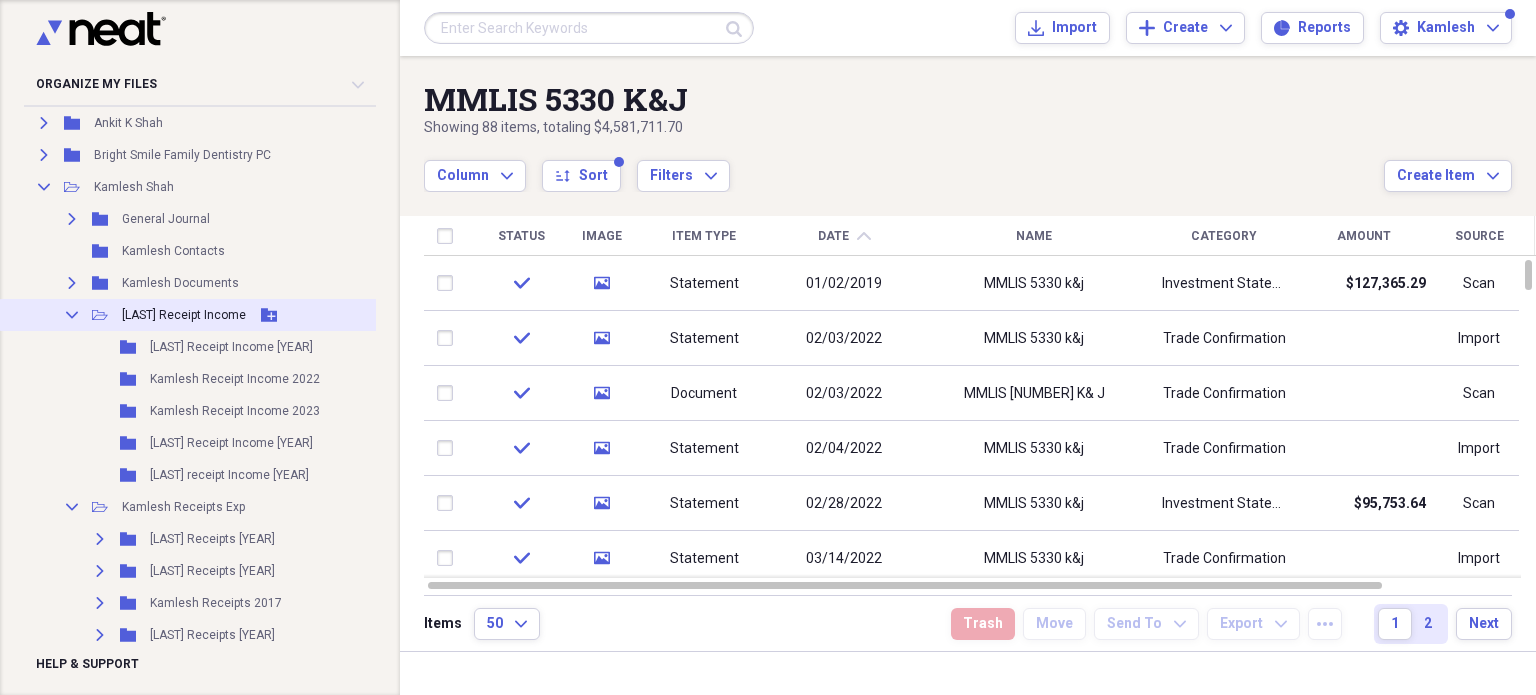click on "Collapse" 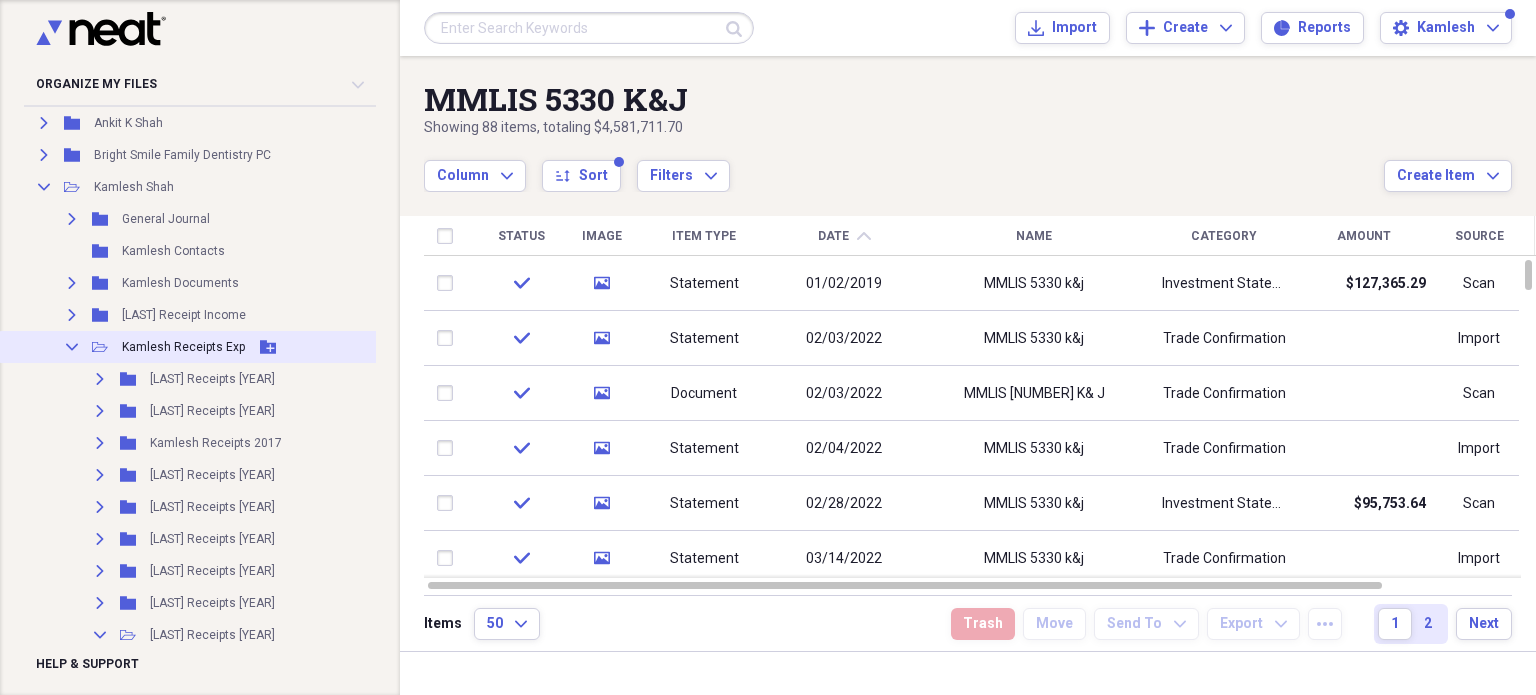 click on "Collapse" 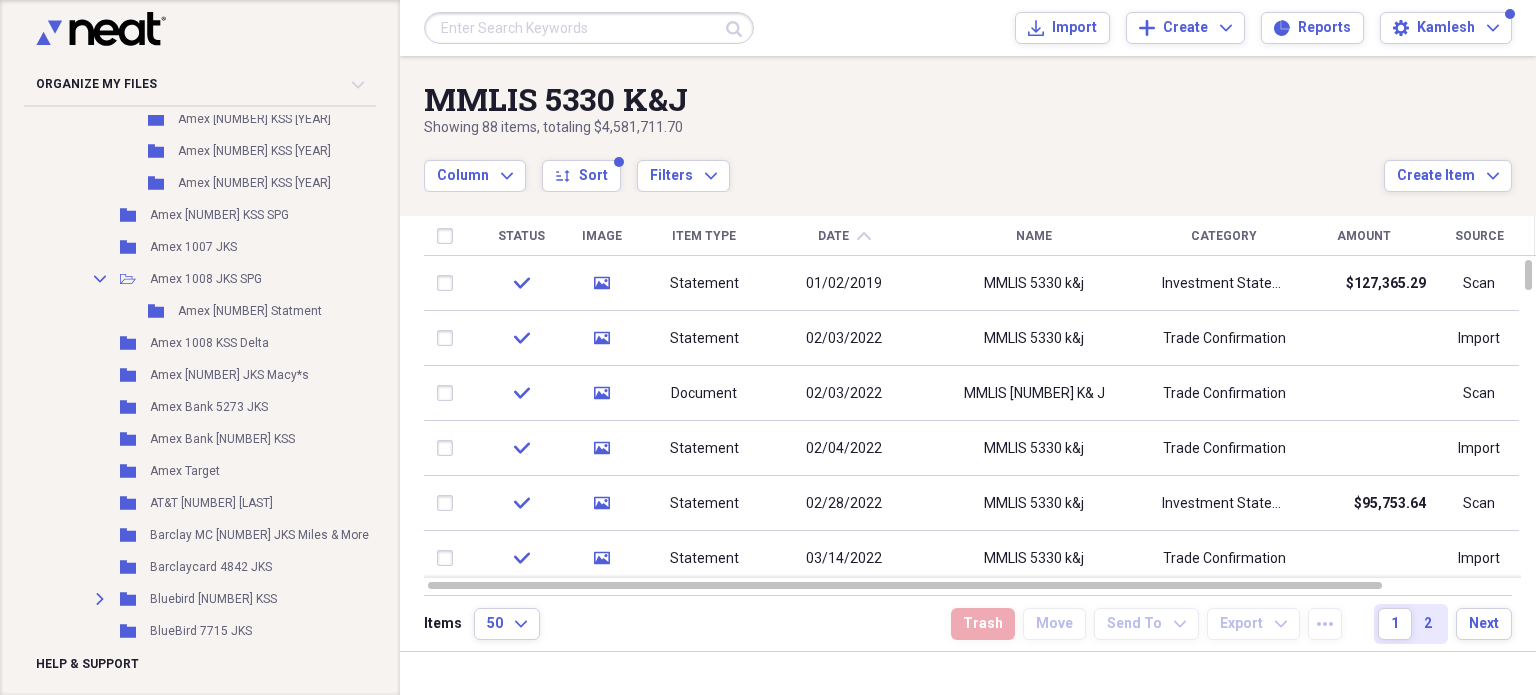 scroll, scrollTop: 1000, scrollLeft: 0, axis: vertical 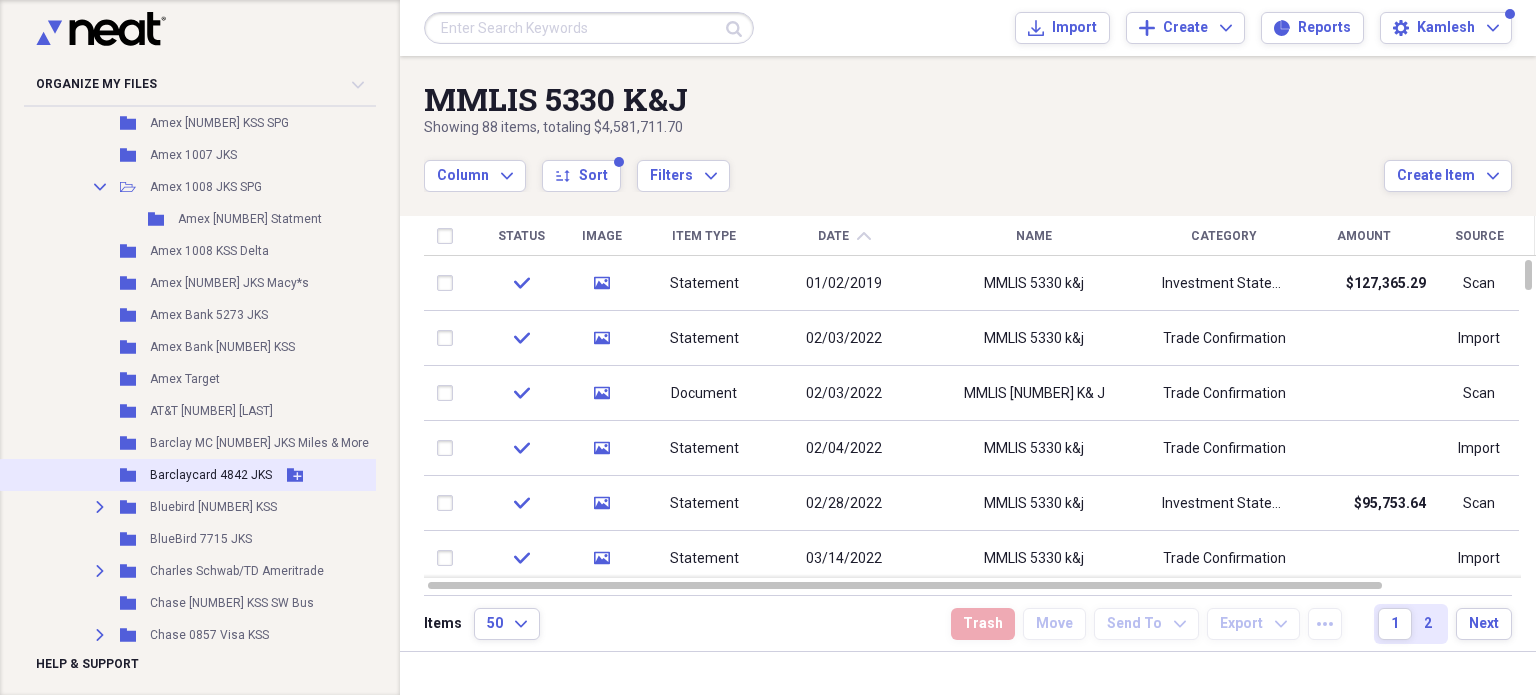 click on "Barclaycard 4842 JKS" at bounding box center [211, 475] 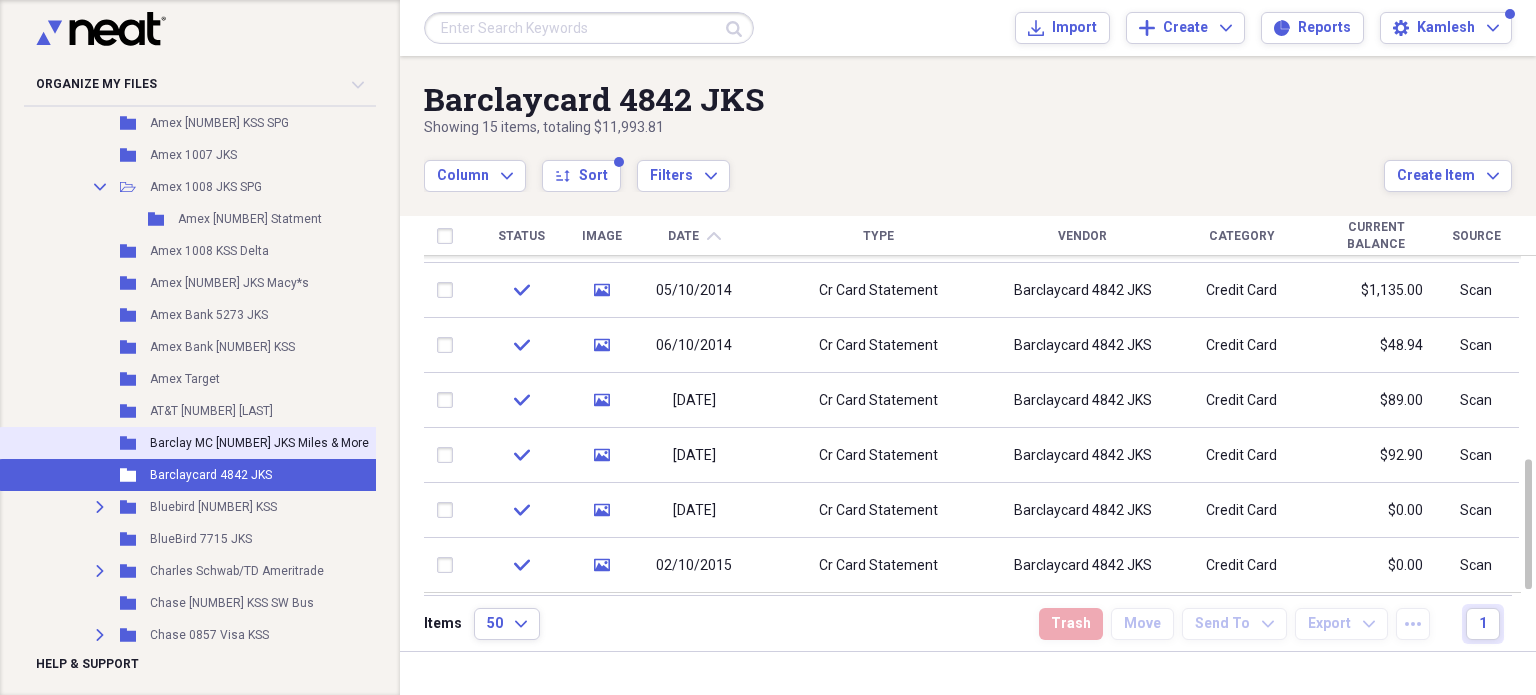 click on "Barclay MC [NUMBER] JKS Miles & More" at bounding box center [259, 443] 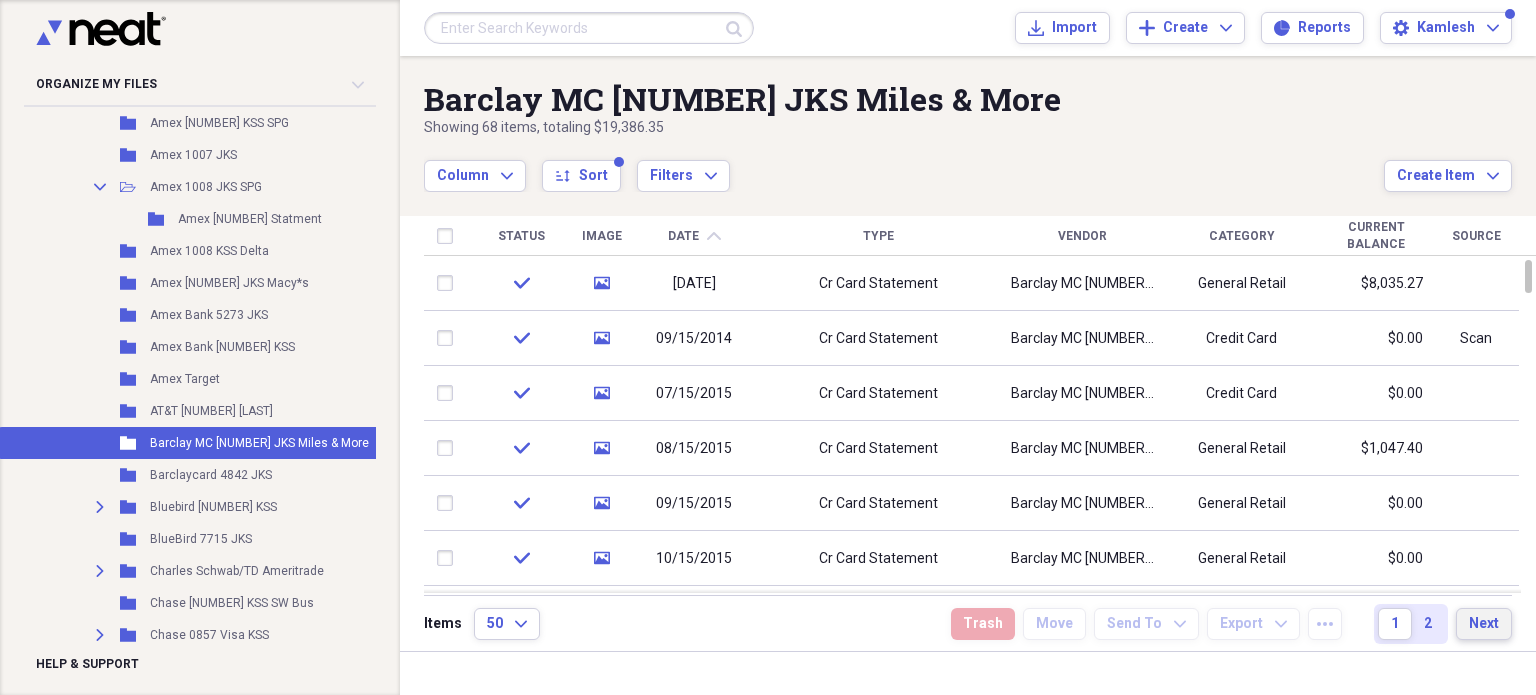 click on "Next" at bounding box center (1484, 624) 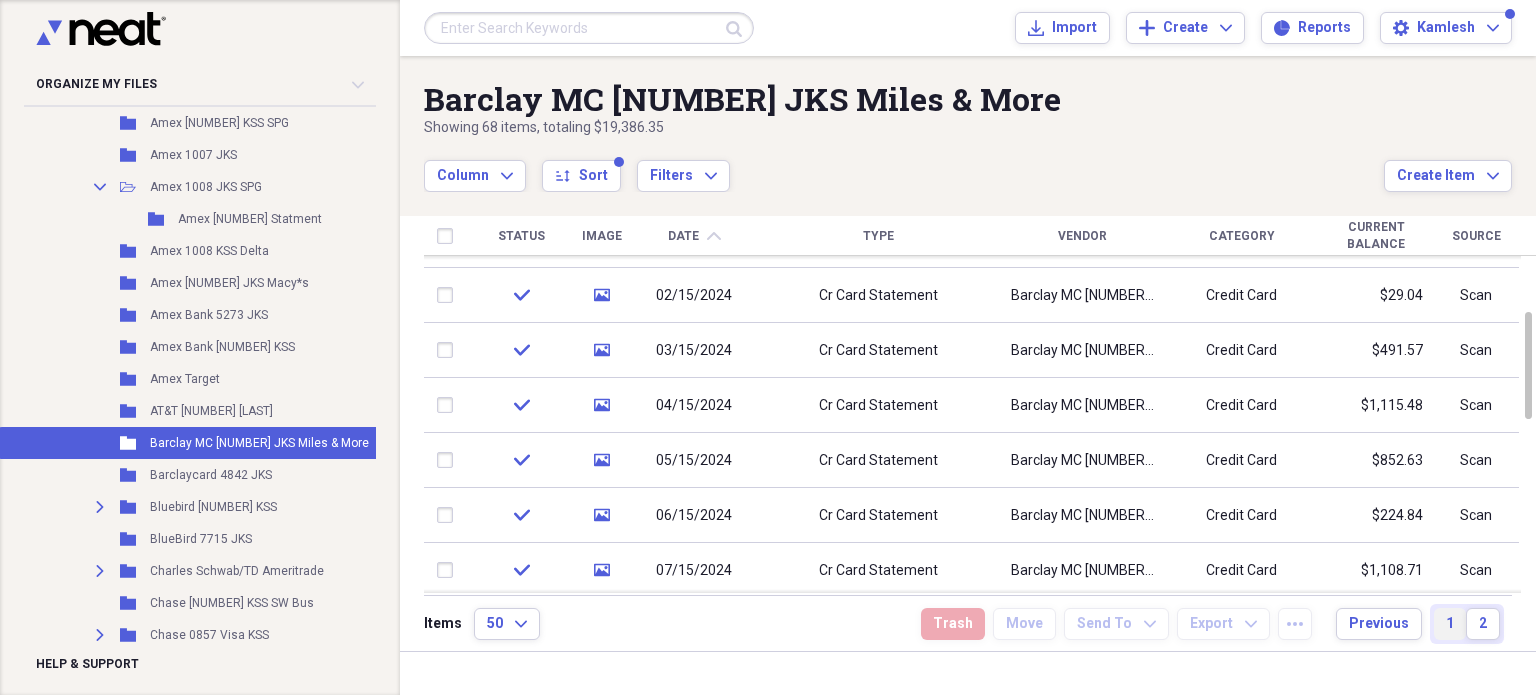 click on "1" at bounding box center (1450, 624) 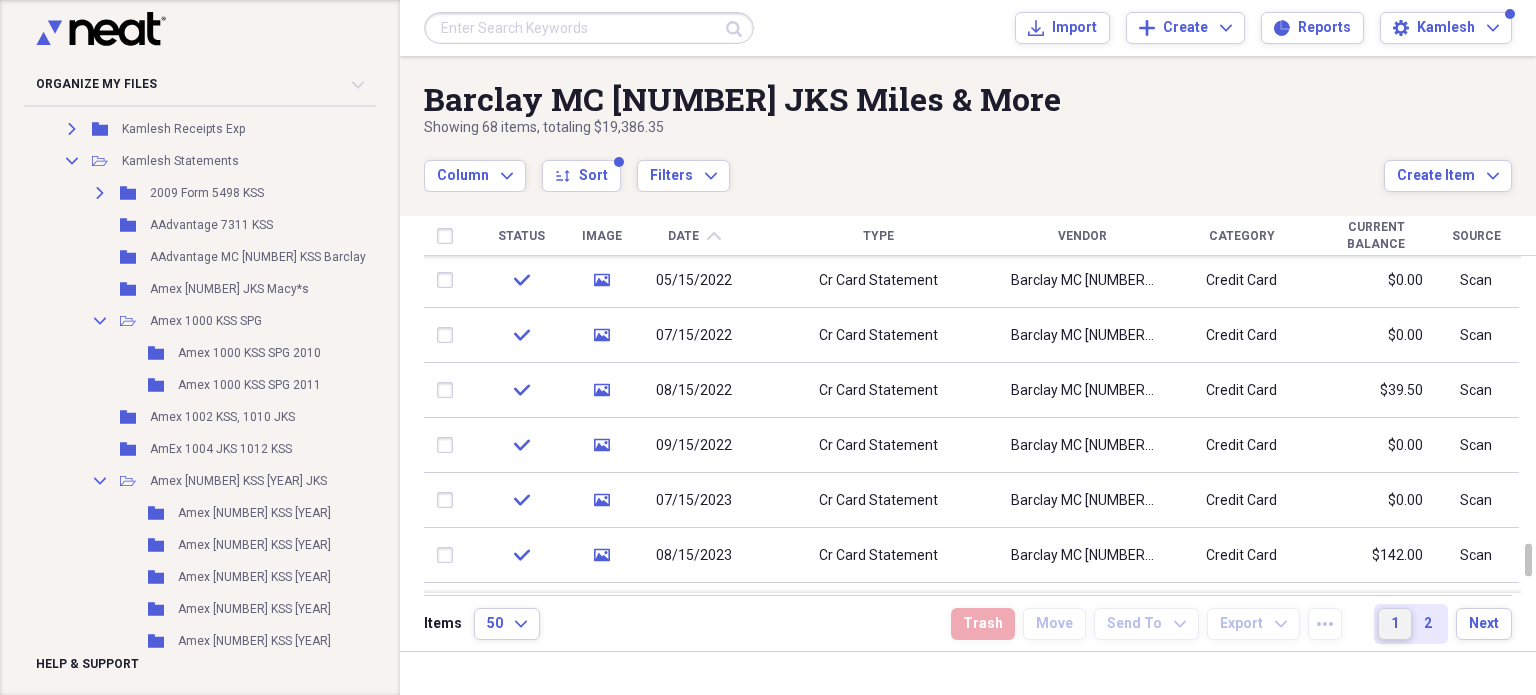 scroll, scrollTop: 400, scrollLeft: 0, axis: vertical 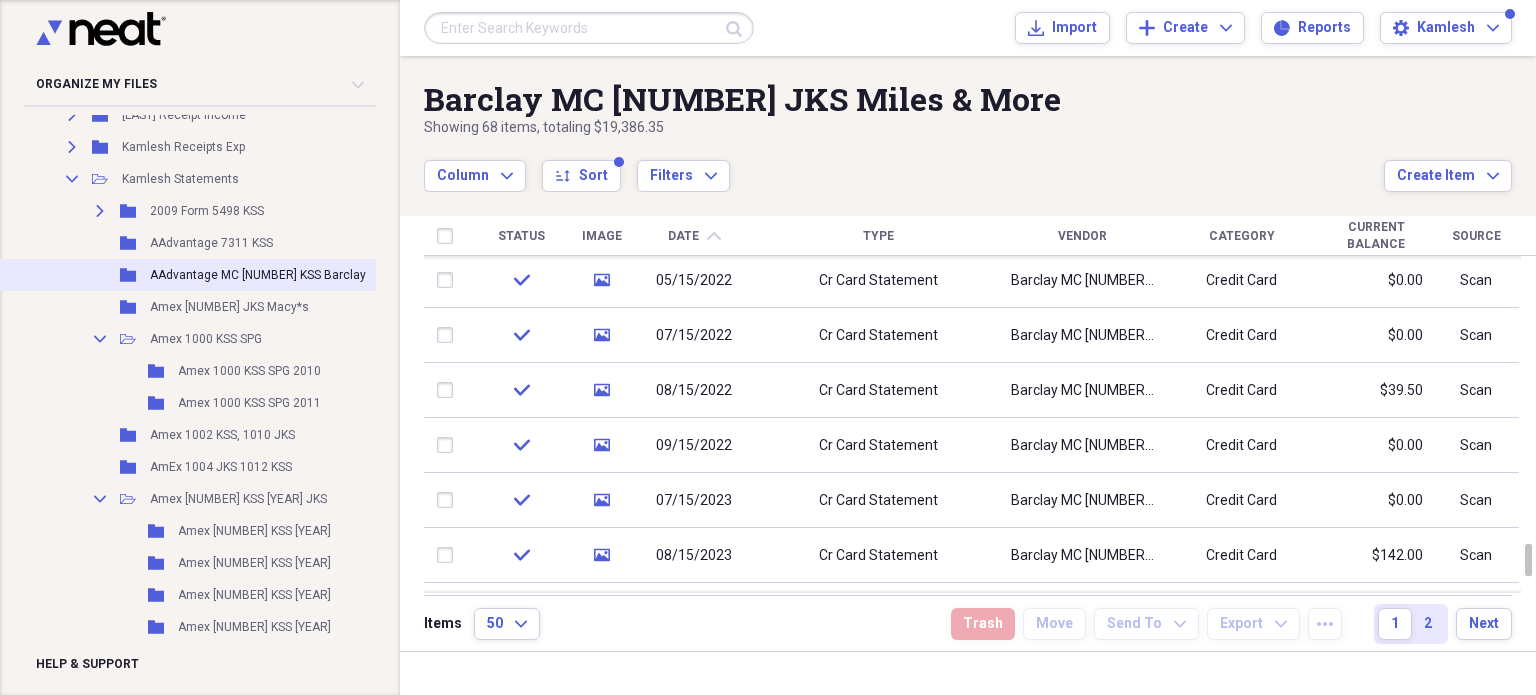 click on "AAdvantage MC [NUMBER] KSS Barclay" at bounding box center [258, 275] 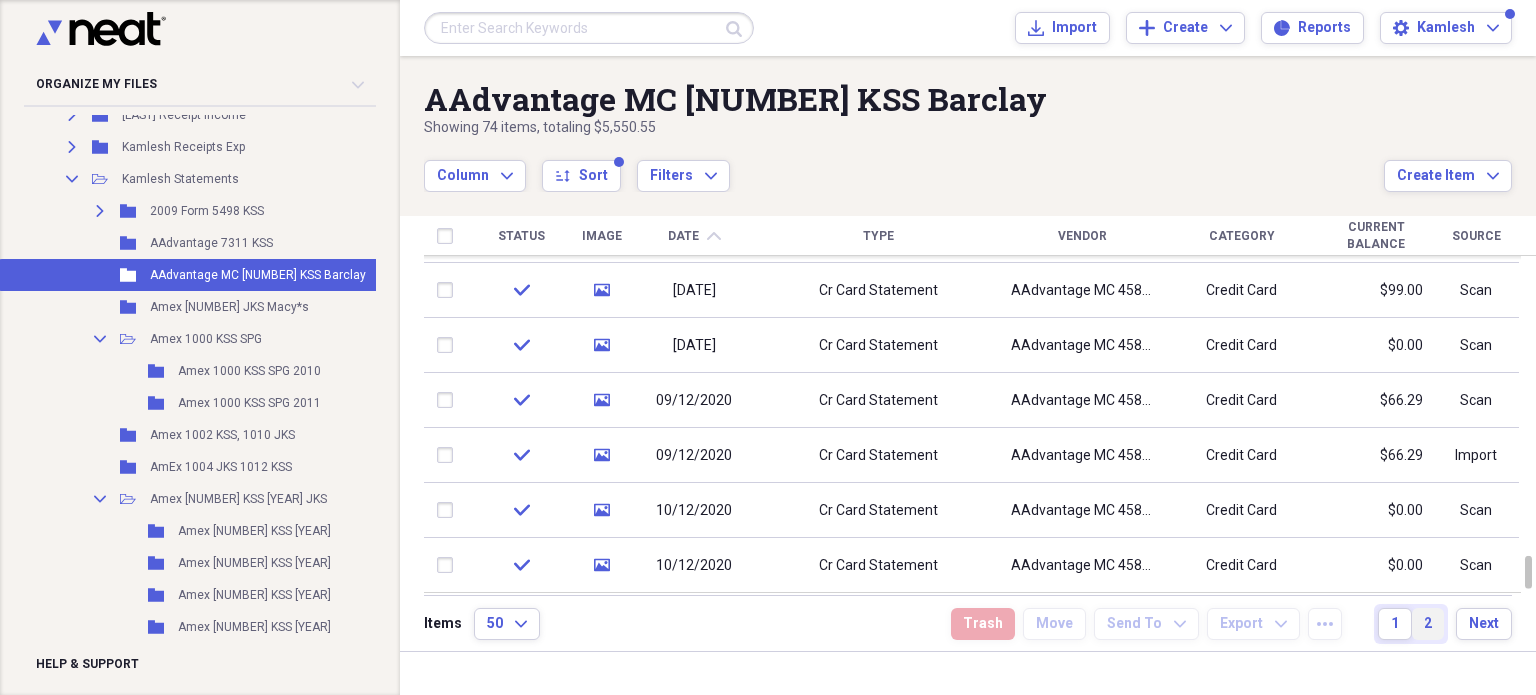 click on "2" at bounding box center (1428, 624) 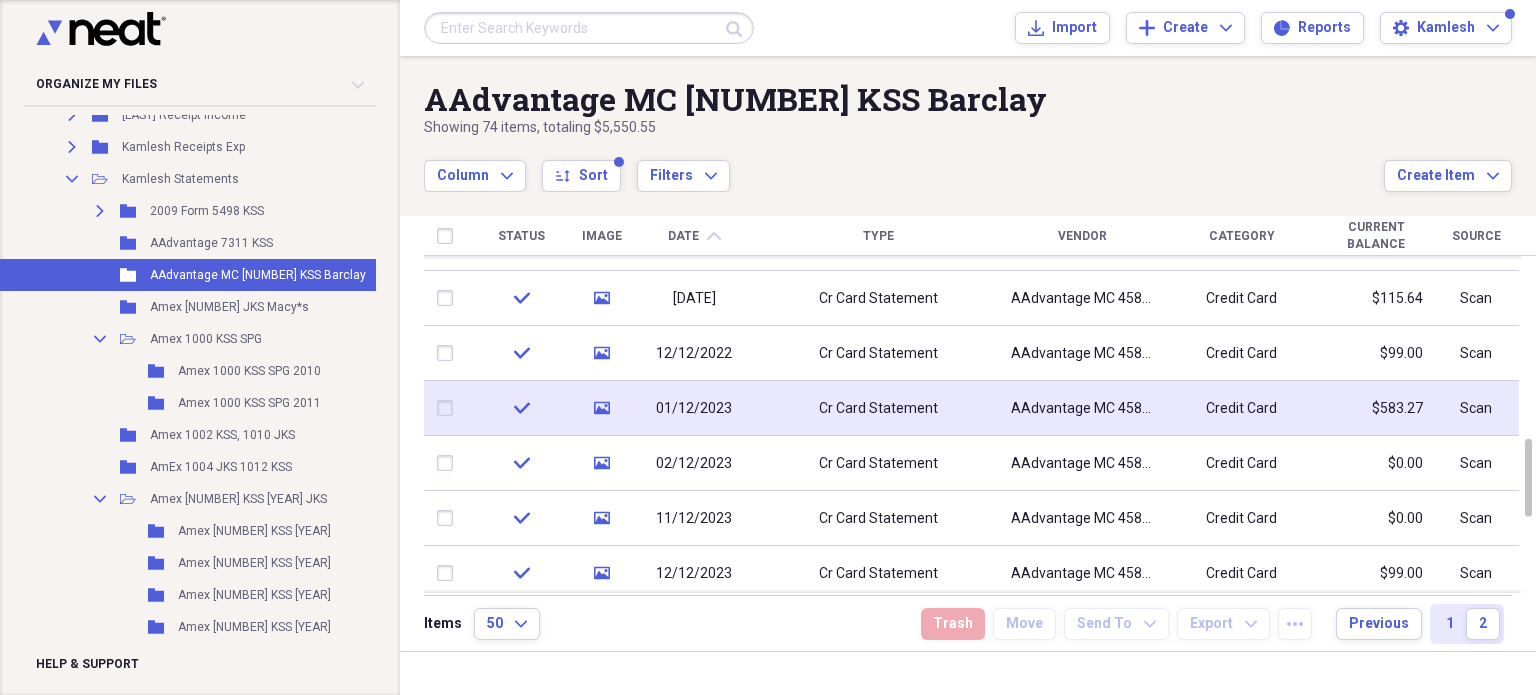 click on "01/12/2023" at bounding box center (694, 409) 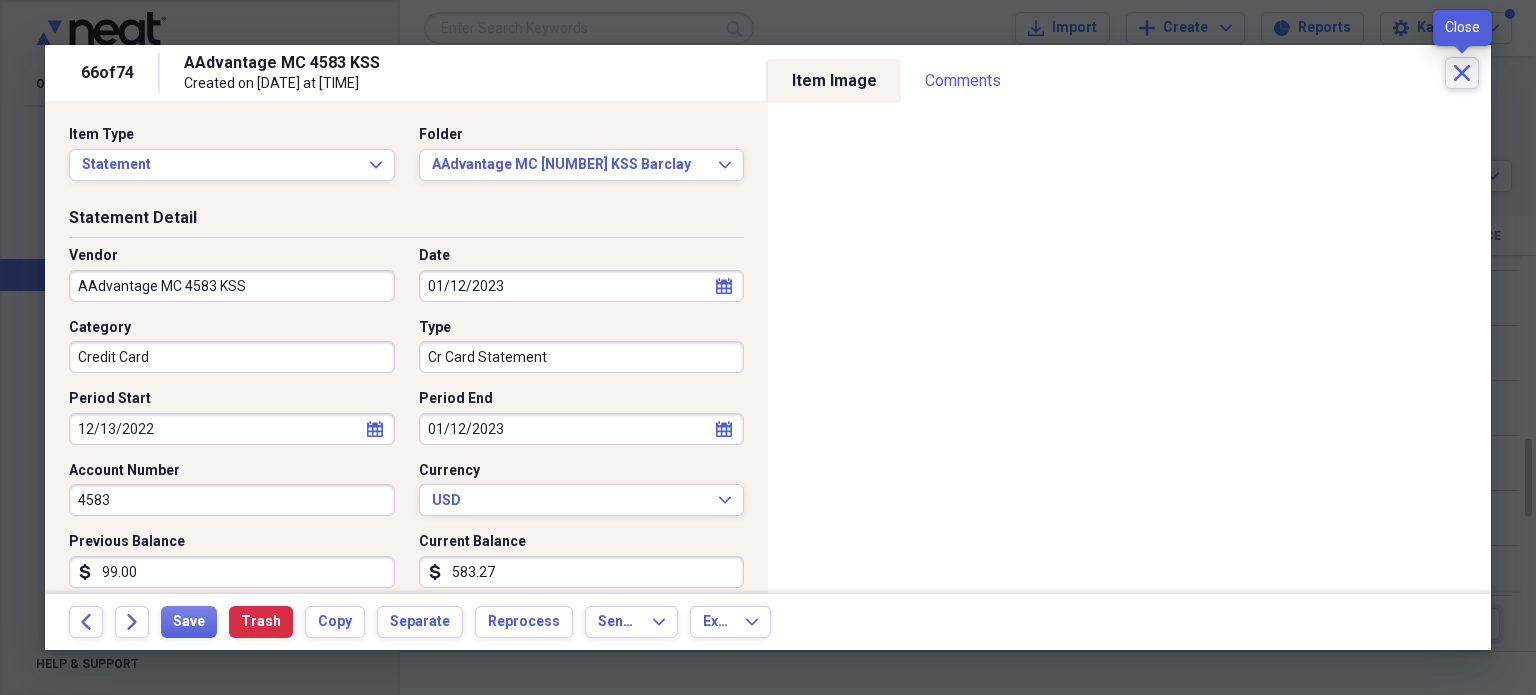 click 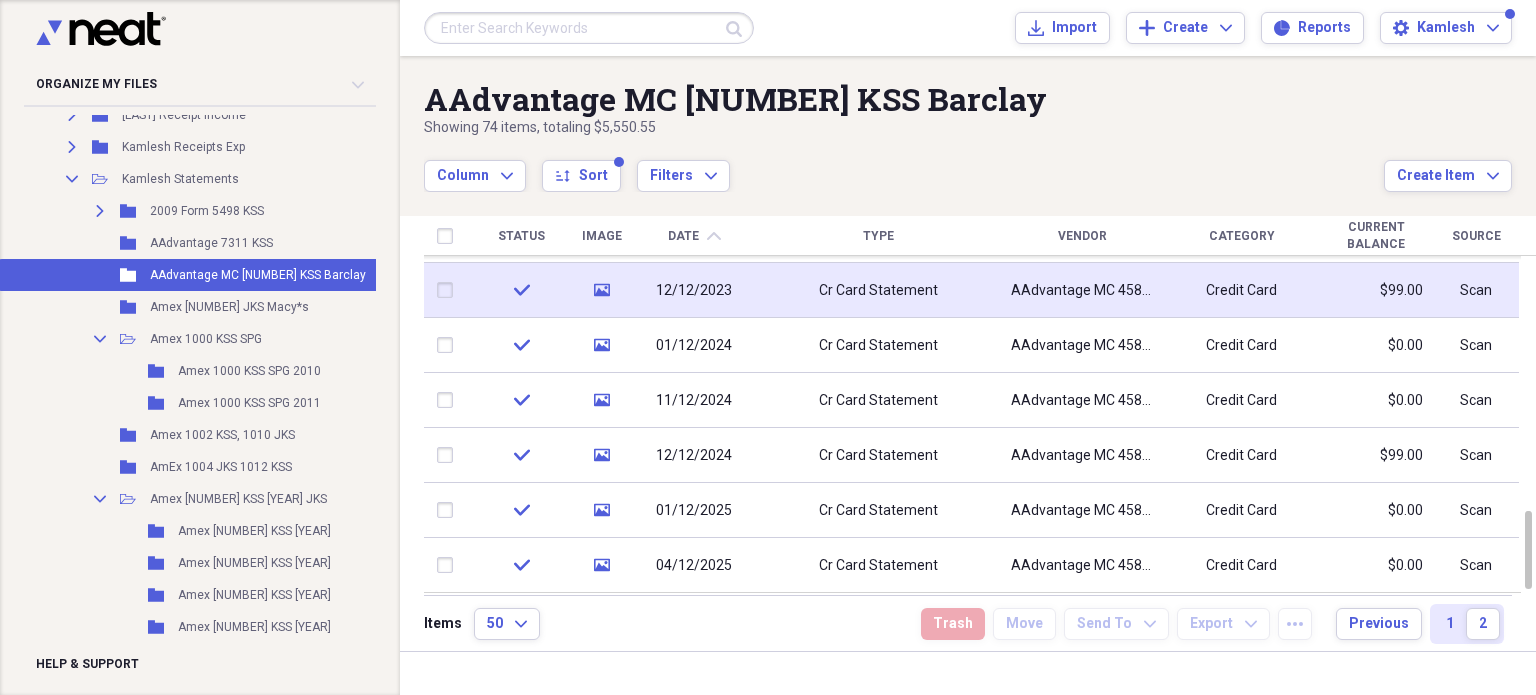 click on "12/12/2023" at bounding box center [694, 291] 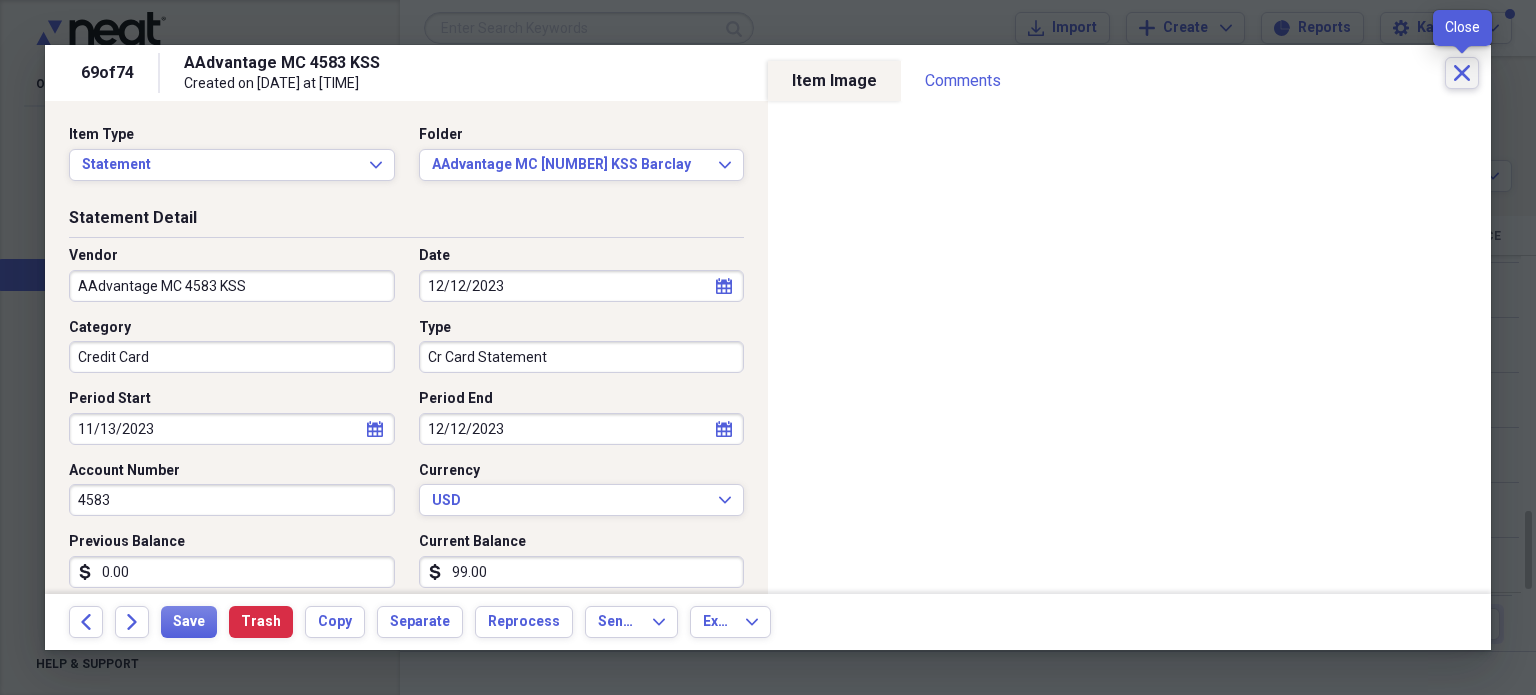 click on "Close" 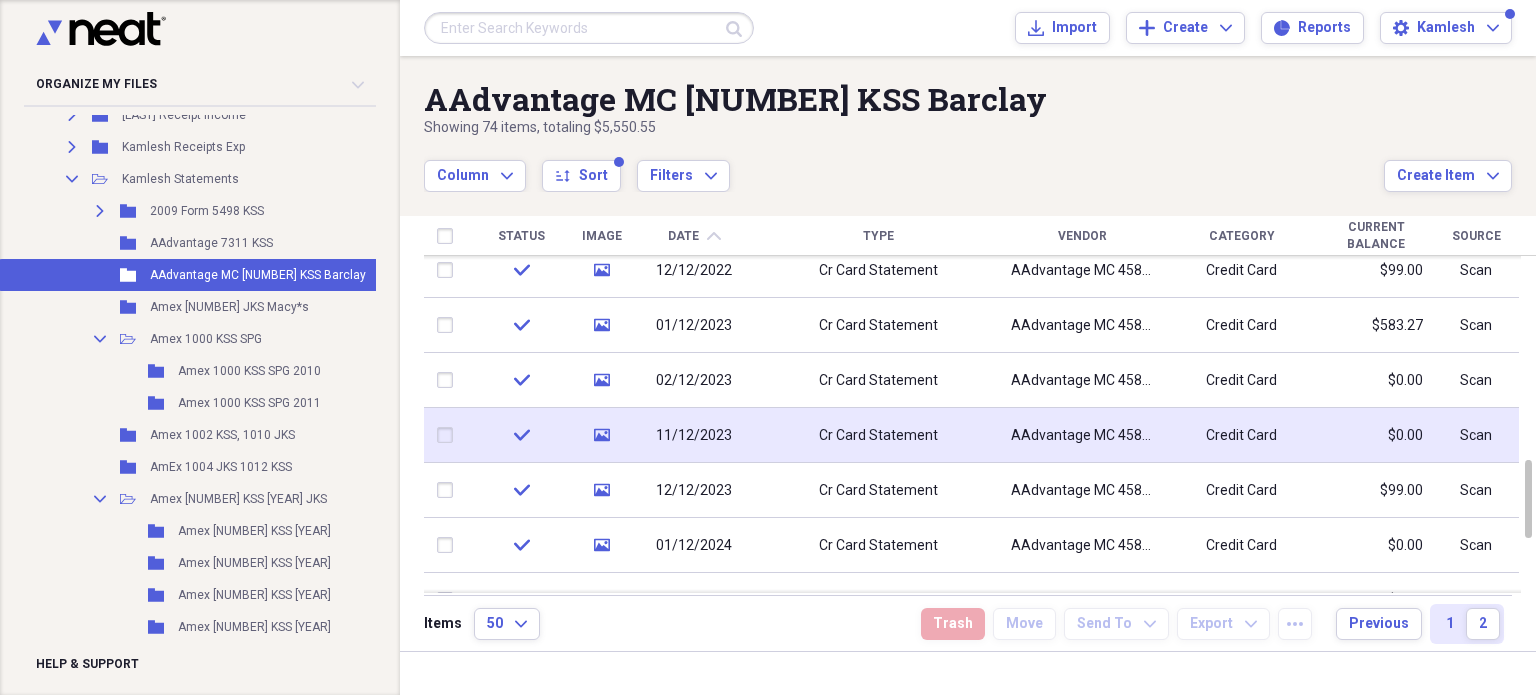 click on "11/12/2023" at bounding box center (694, 436) 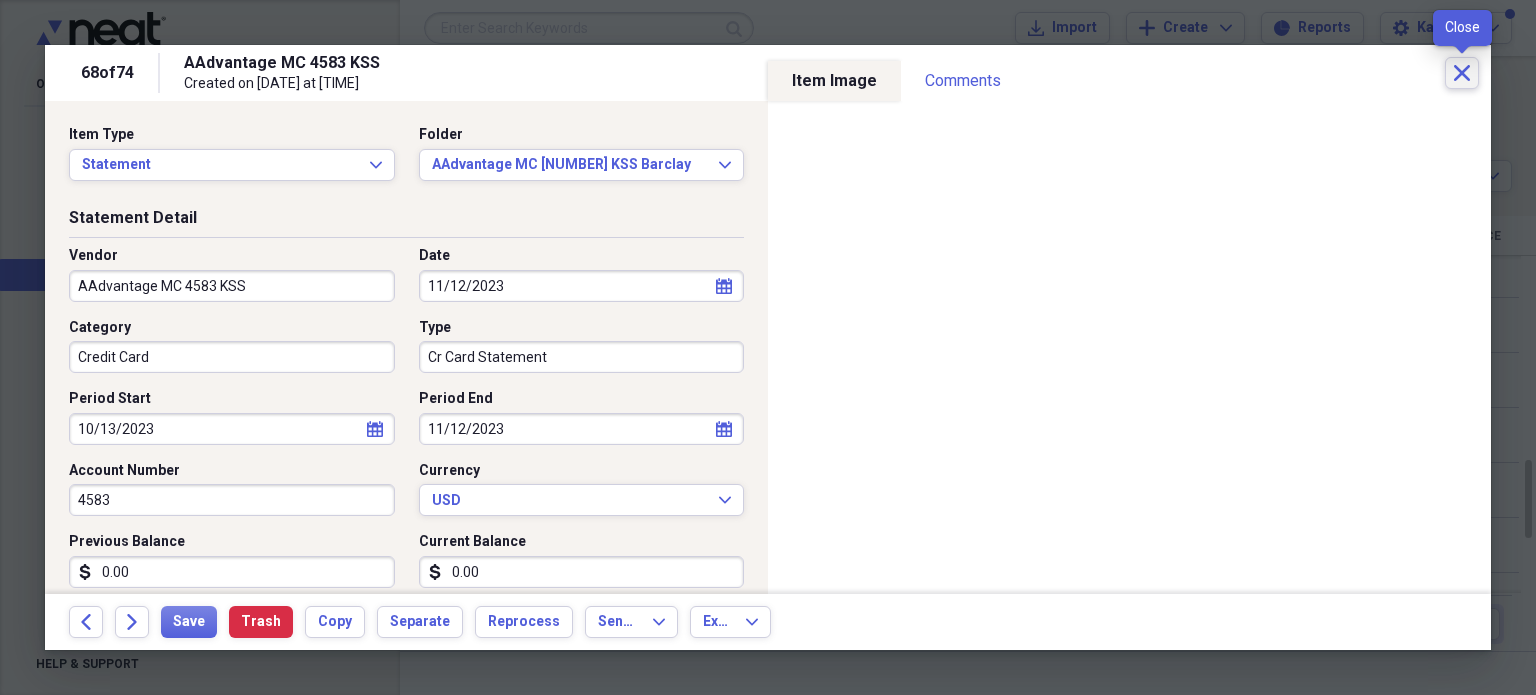 click on "Close" 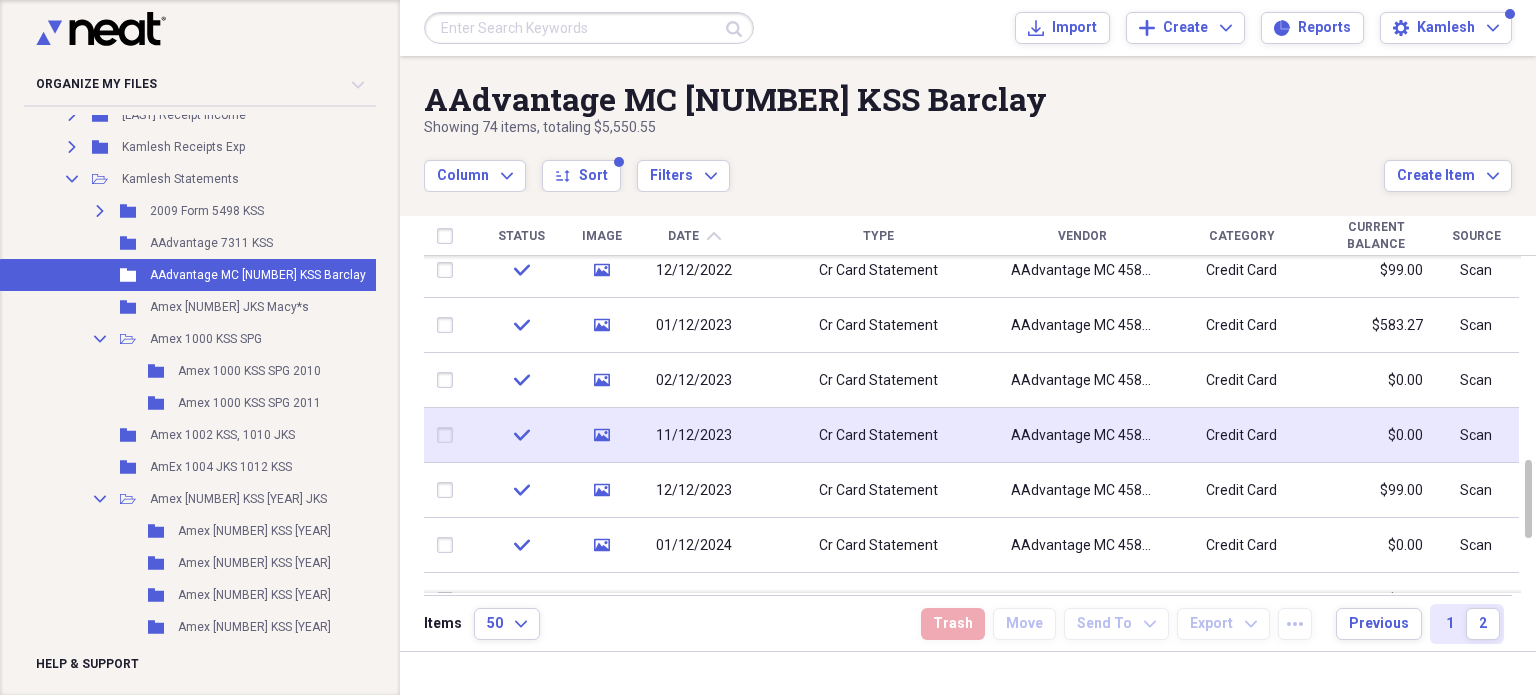 click on "11/12/2023" at bounding box center (694, 436) 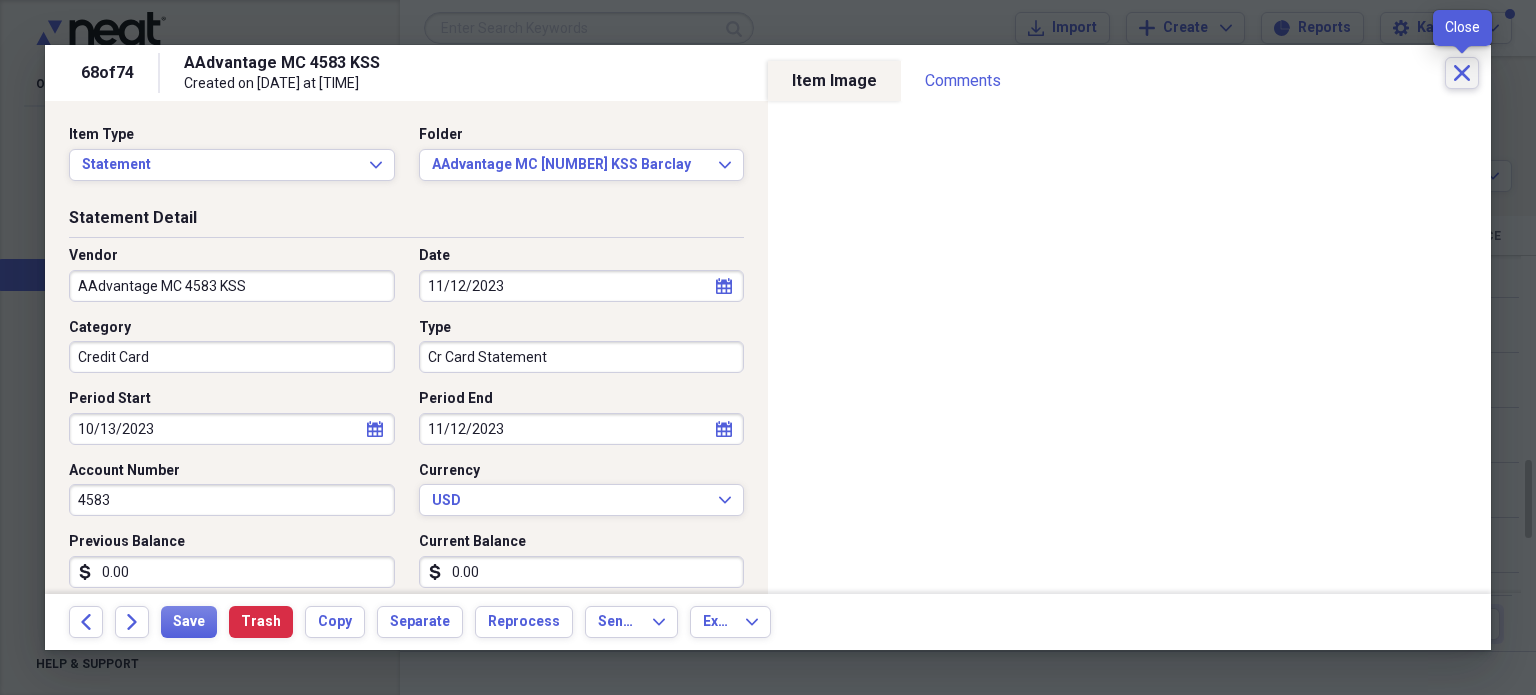 click on "Close" 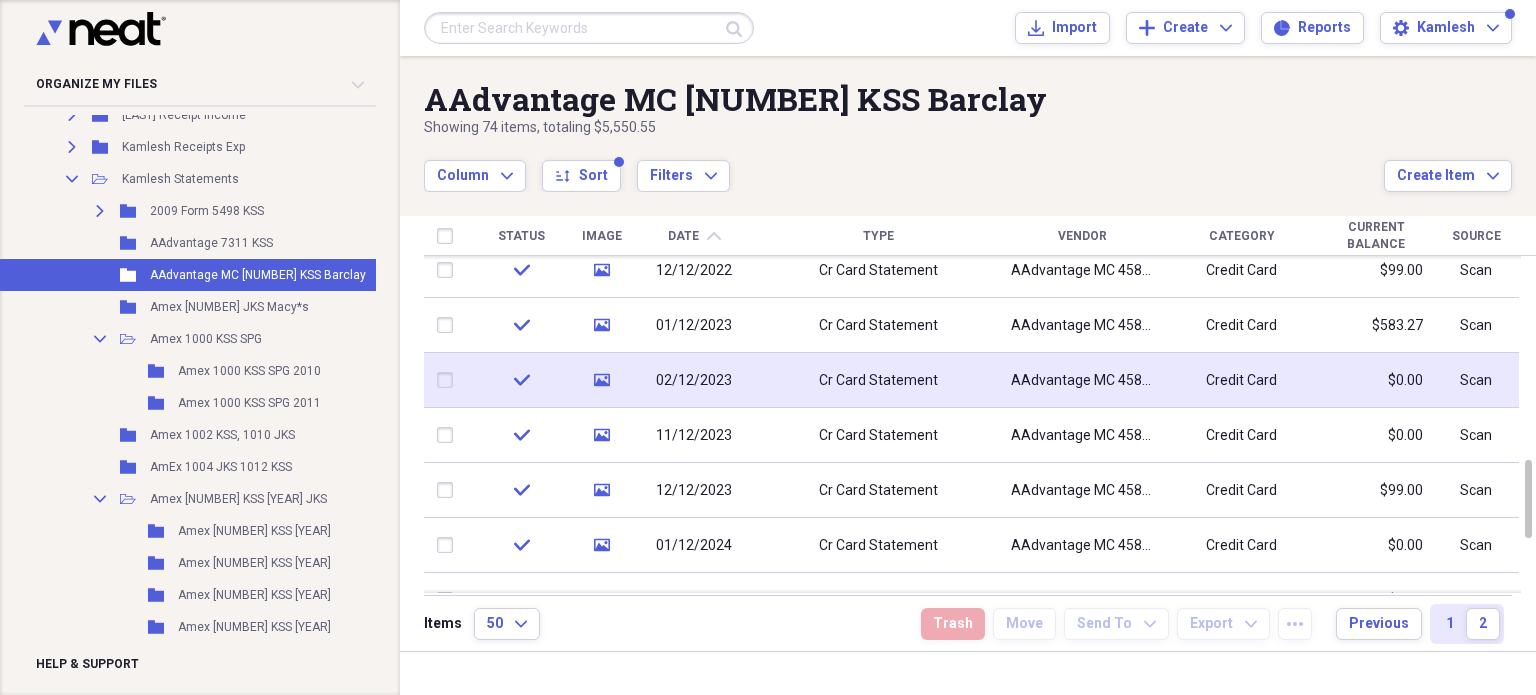 click on "02/12/2023" at bounding box center (694, 381) 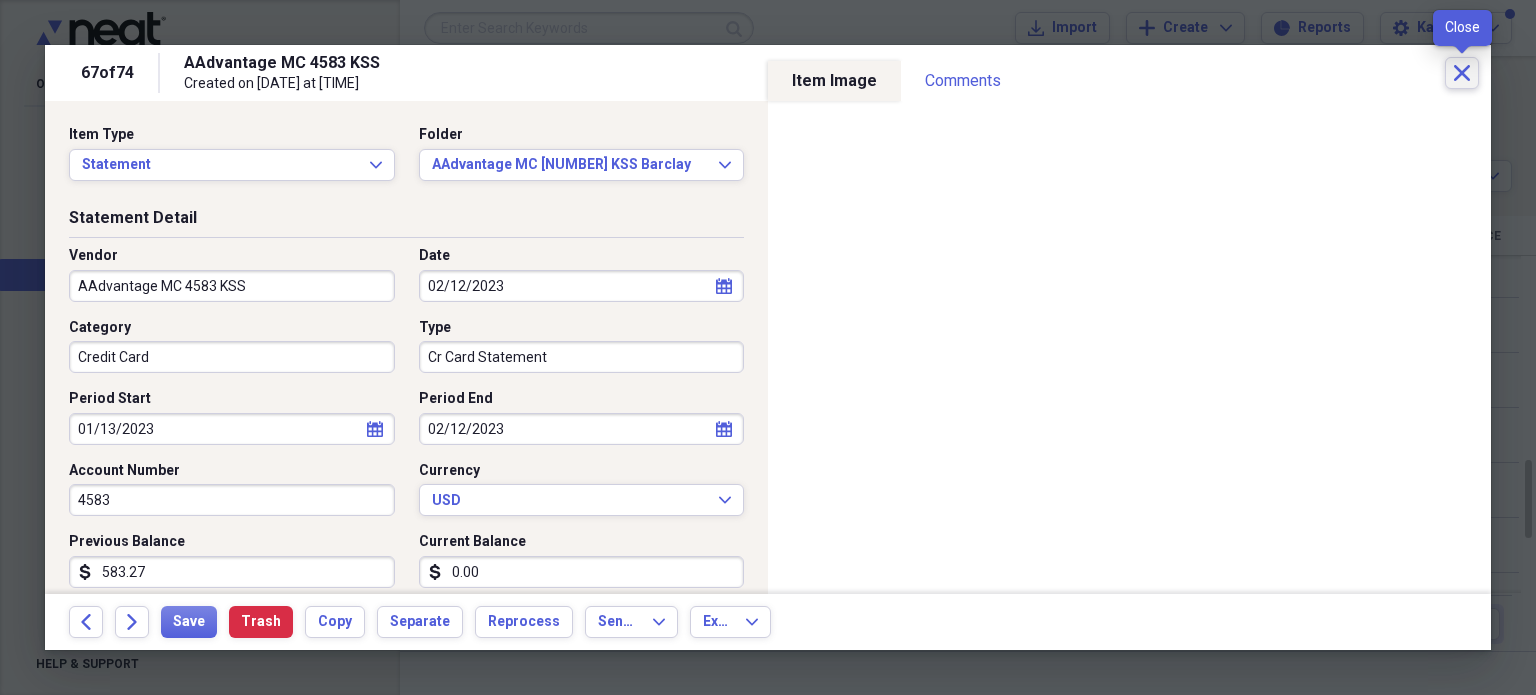 click 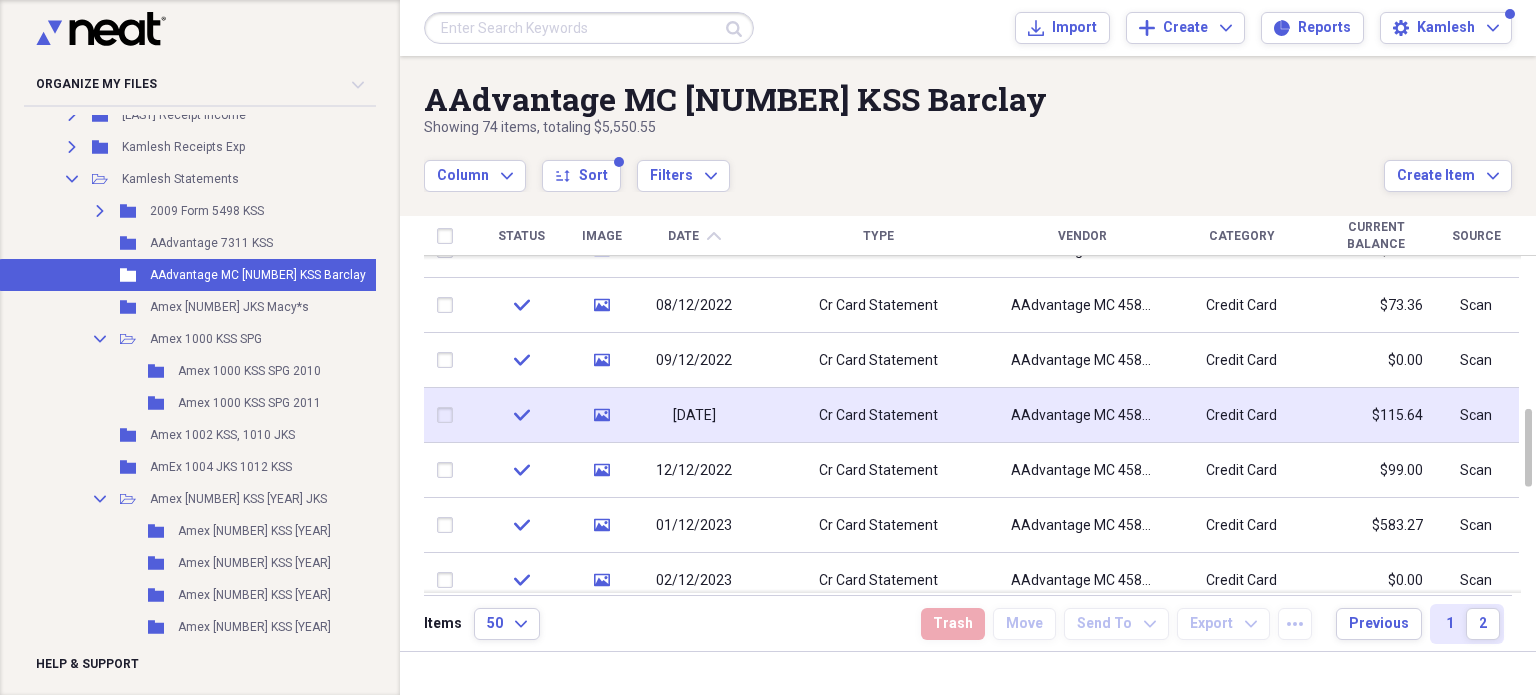 click on "[DATE]" at bounding box center [694, 416] 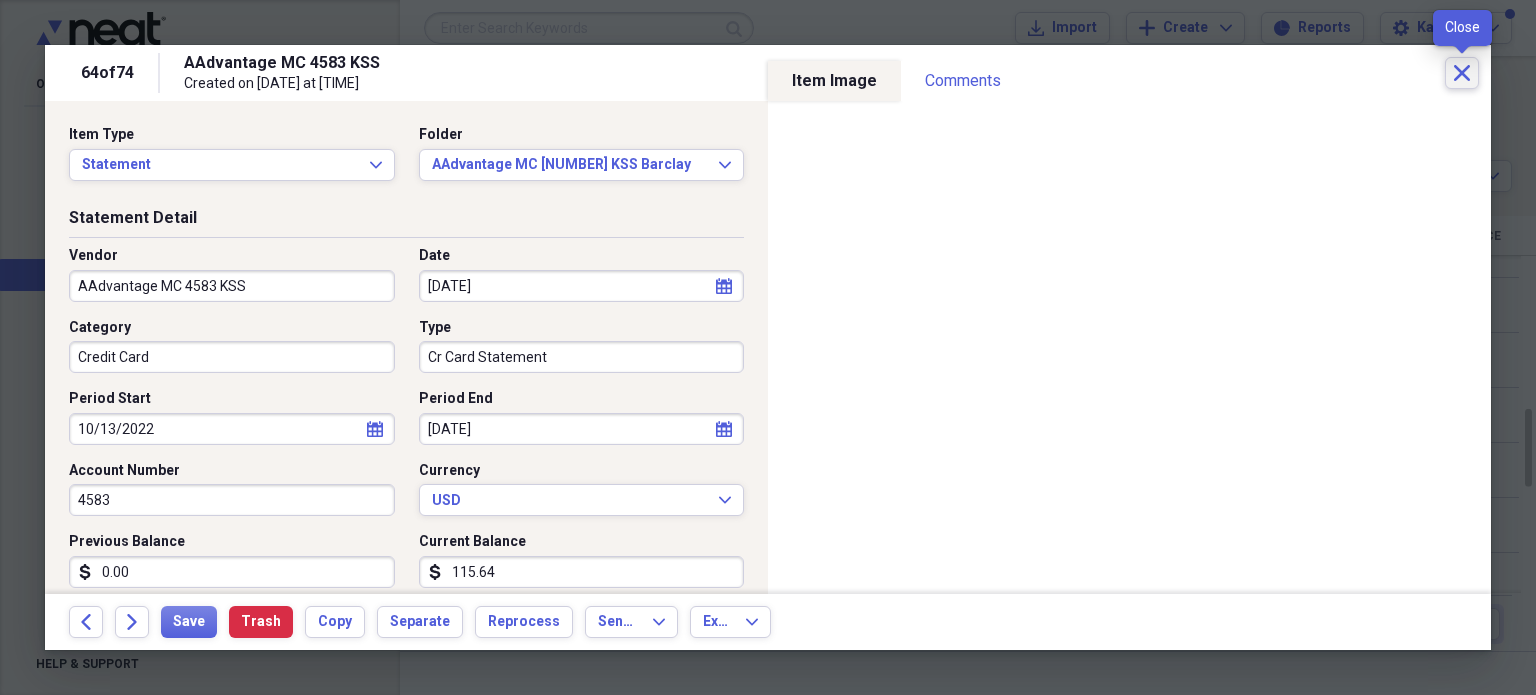 click on "Close" 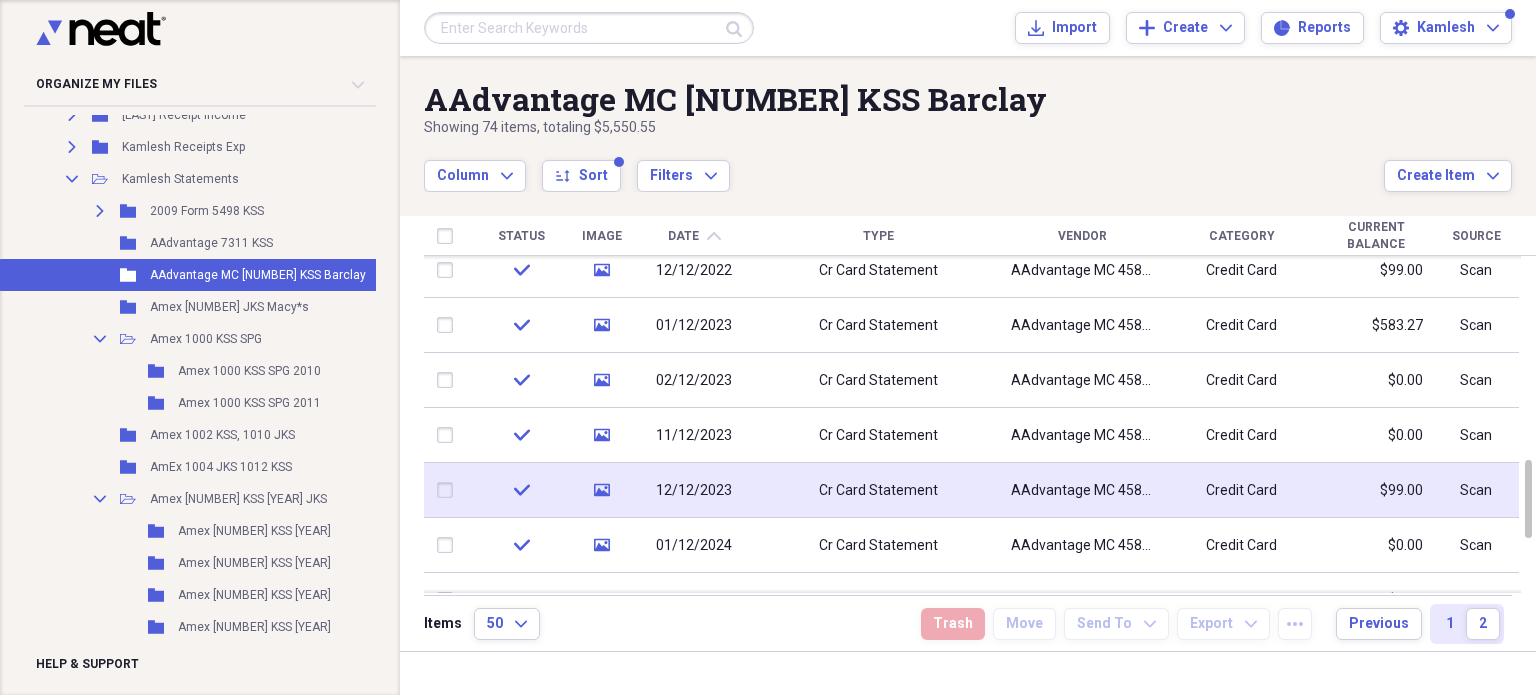 click on "12/12/2023" at bounding box center [694, 491] 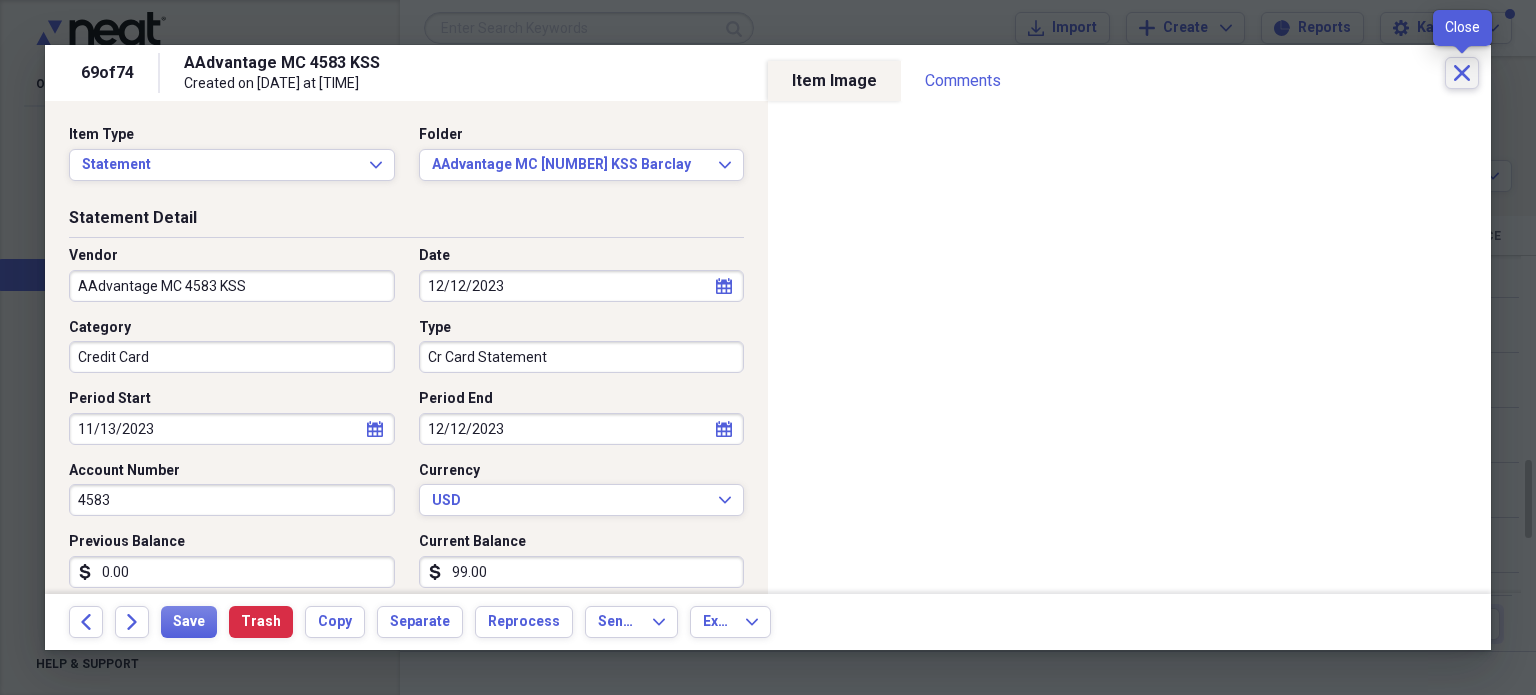 click 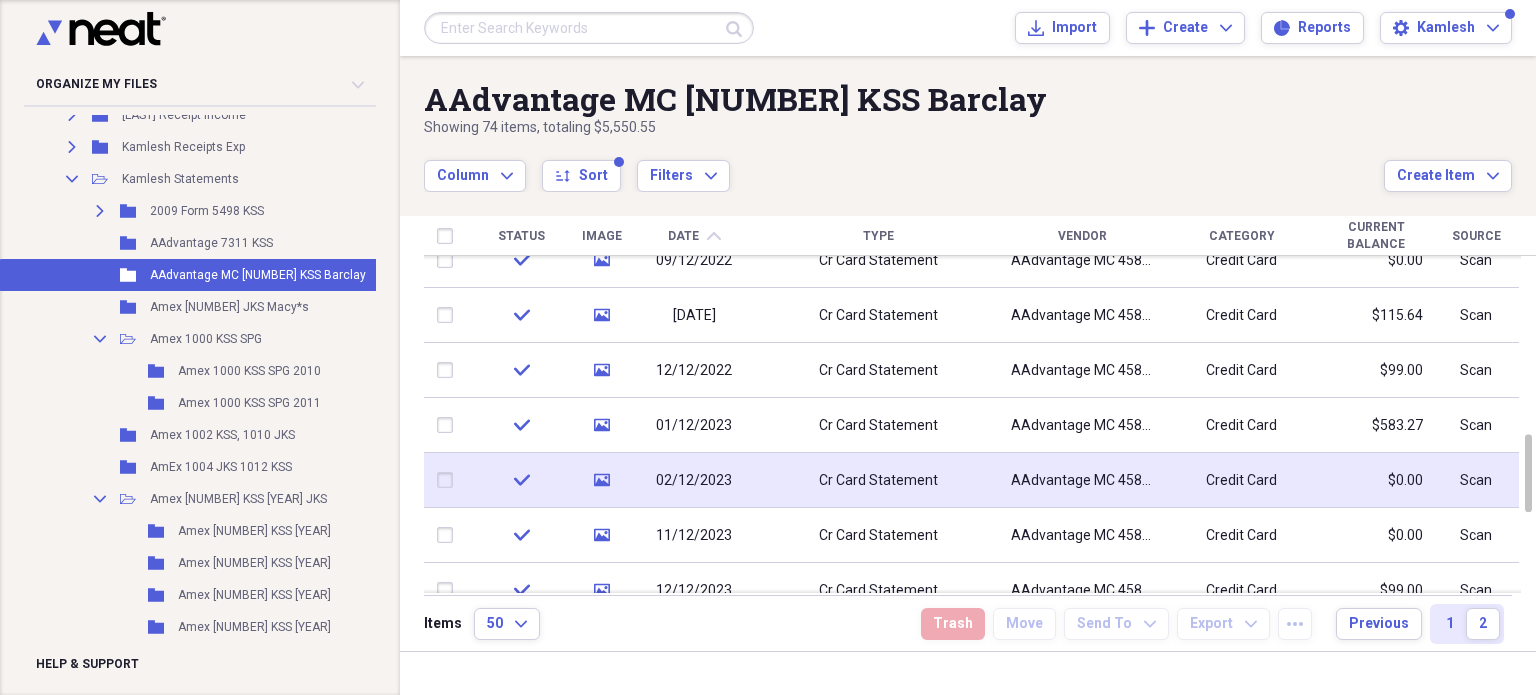 click on "02/12/2023" at bounding box center (694, 481) 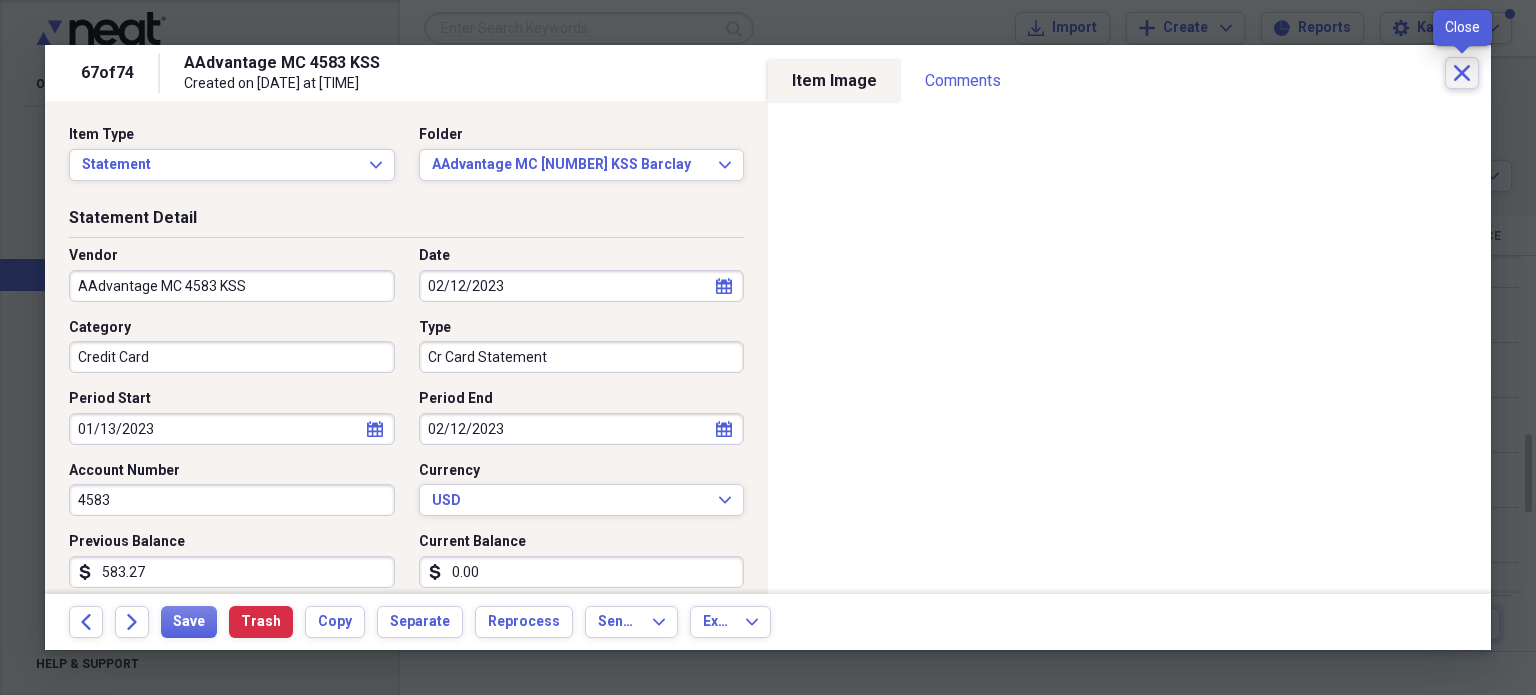 click on "Close" at bounding box center (1462, 73) 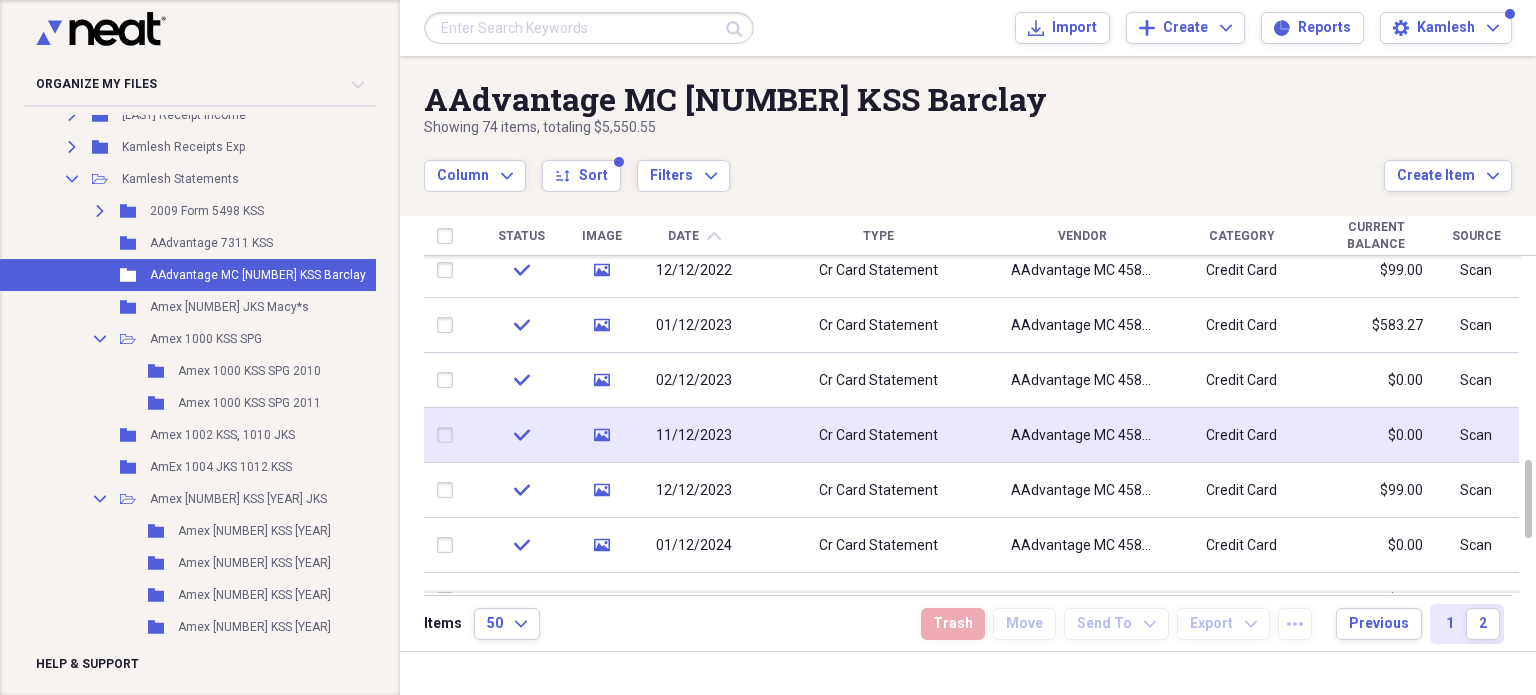 click on "11/12/2023" at bounding box center (694, 436) 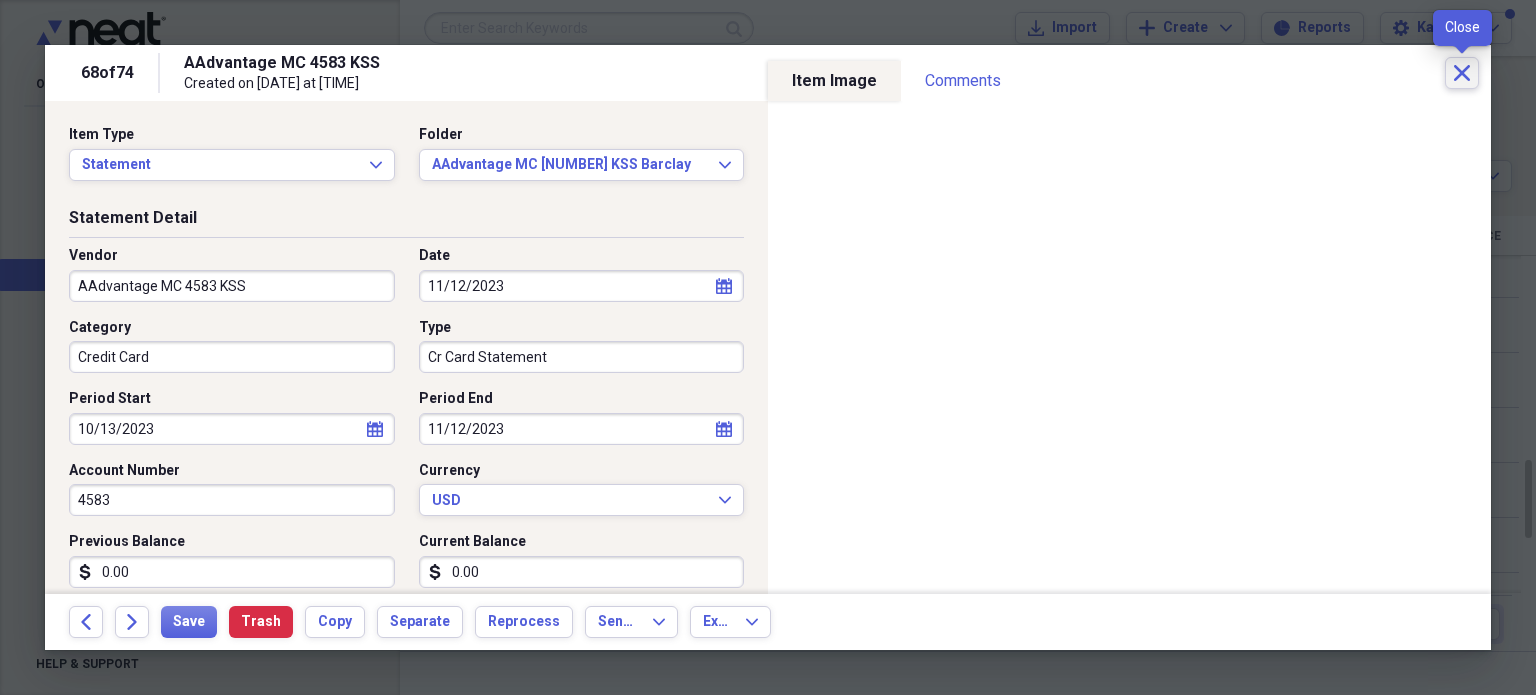 click on "Close" 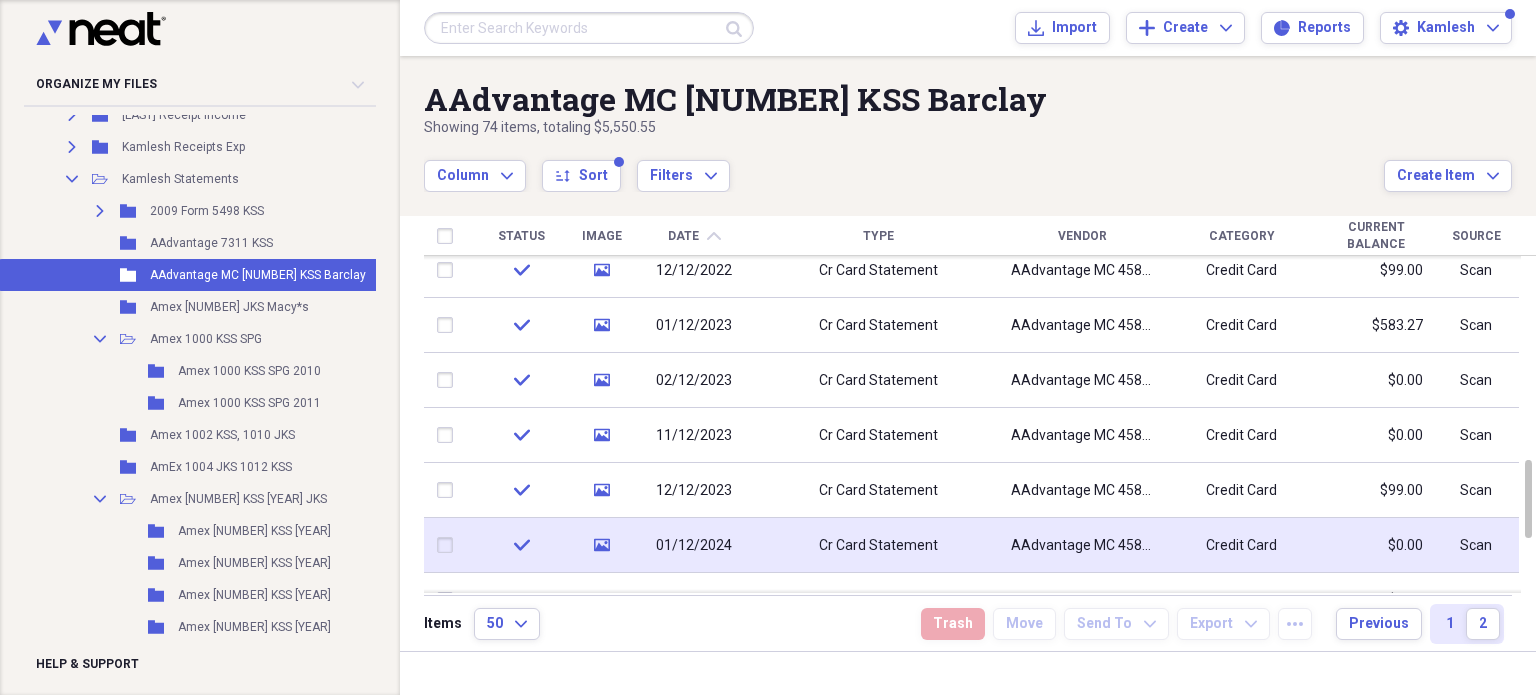 click on "01/12/2024" at bounding box center (694, 546) 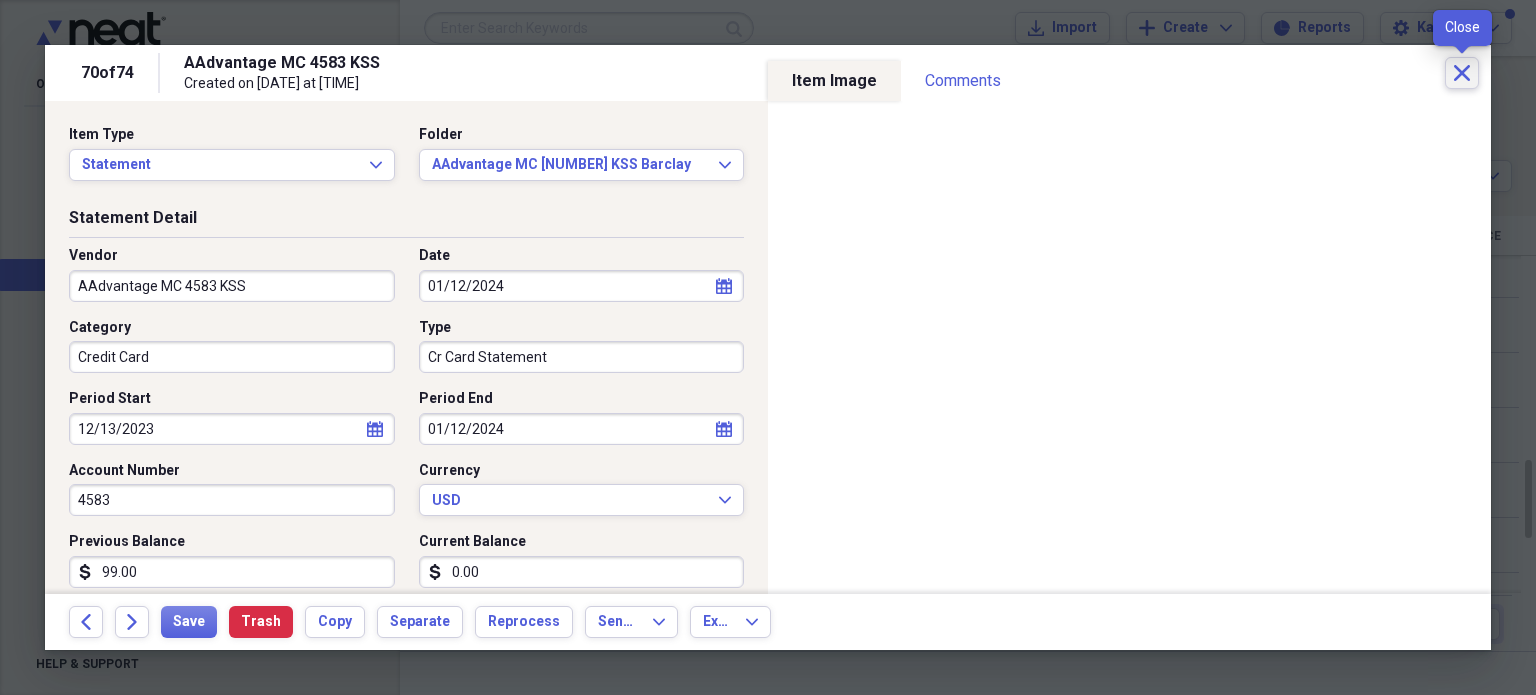 click on "Close" 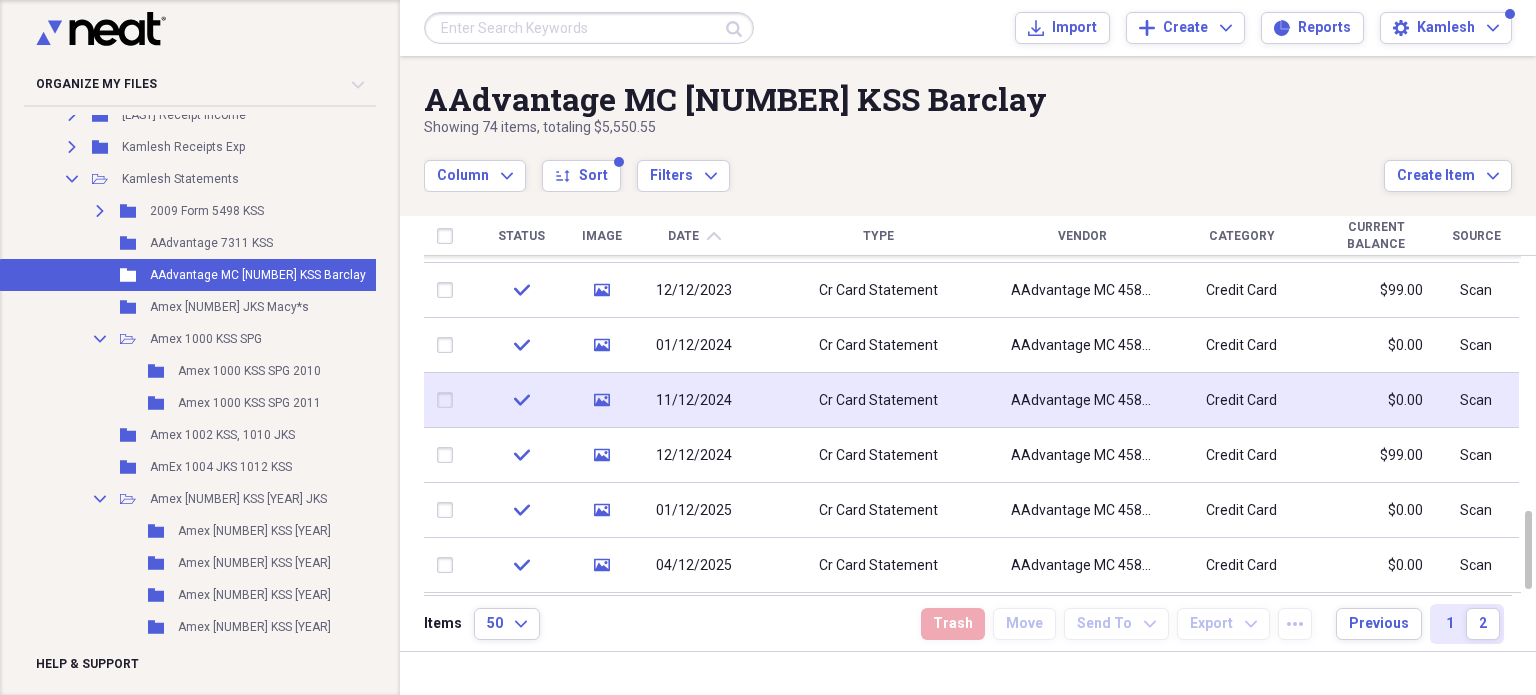 click on "11/12/2024" at bounding box center (694, 400) 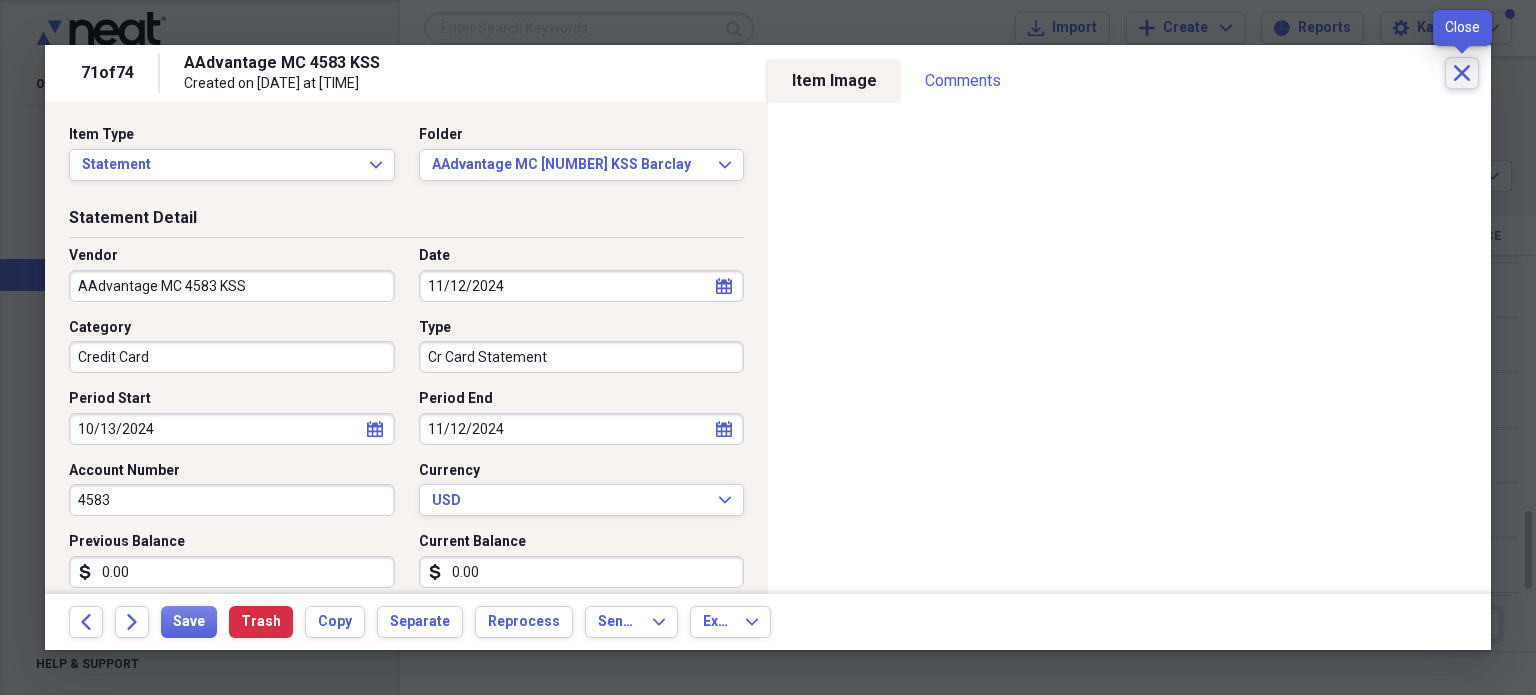 click 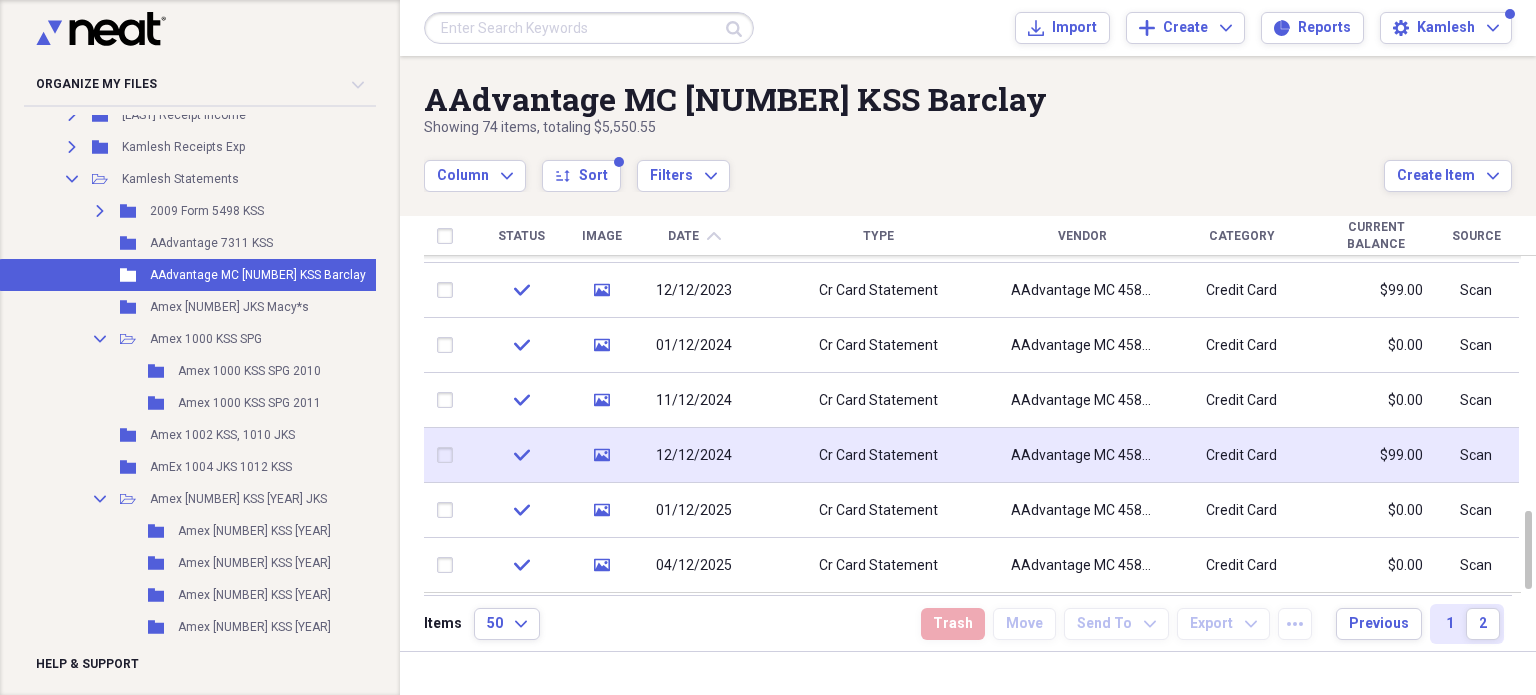 click on "12/12/2024" at bounding box center [694, 456] 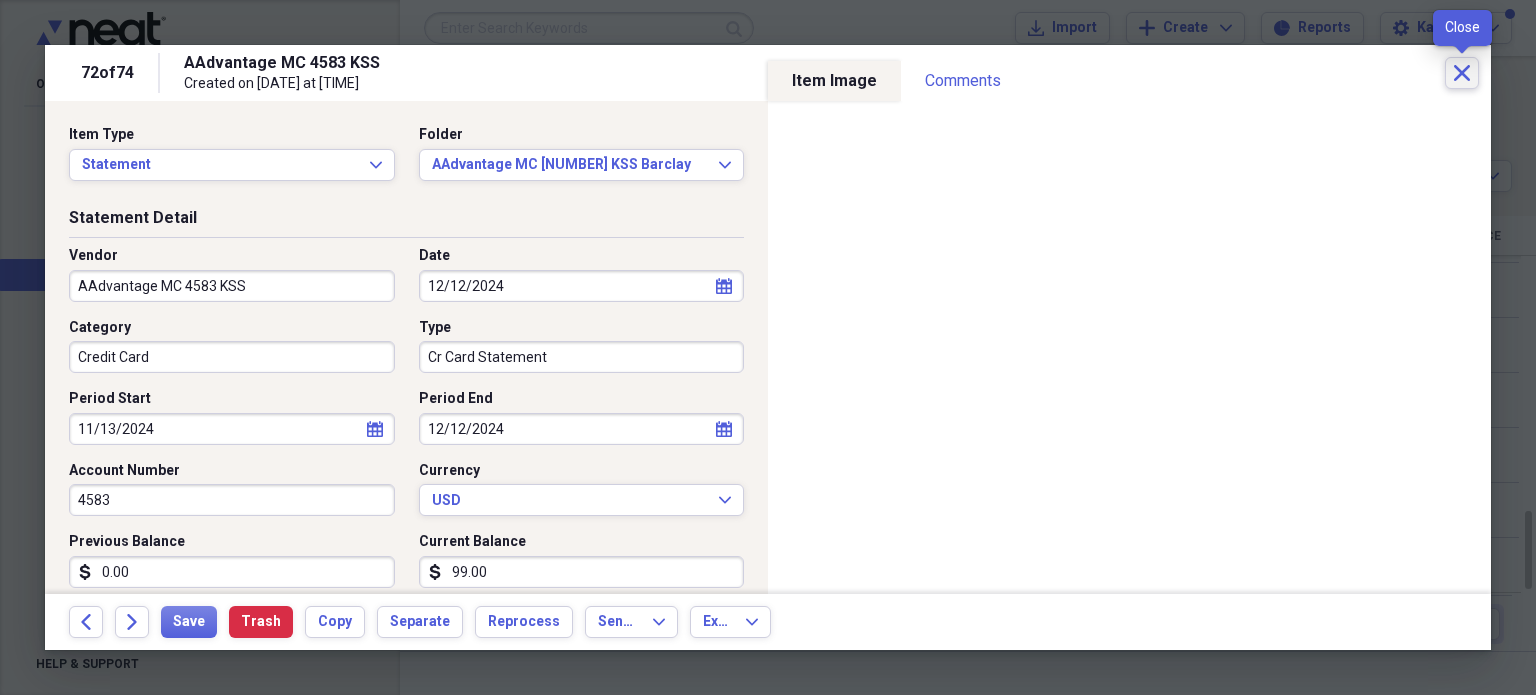 click on "Close" 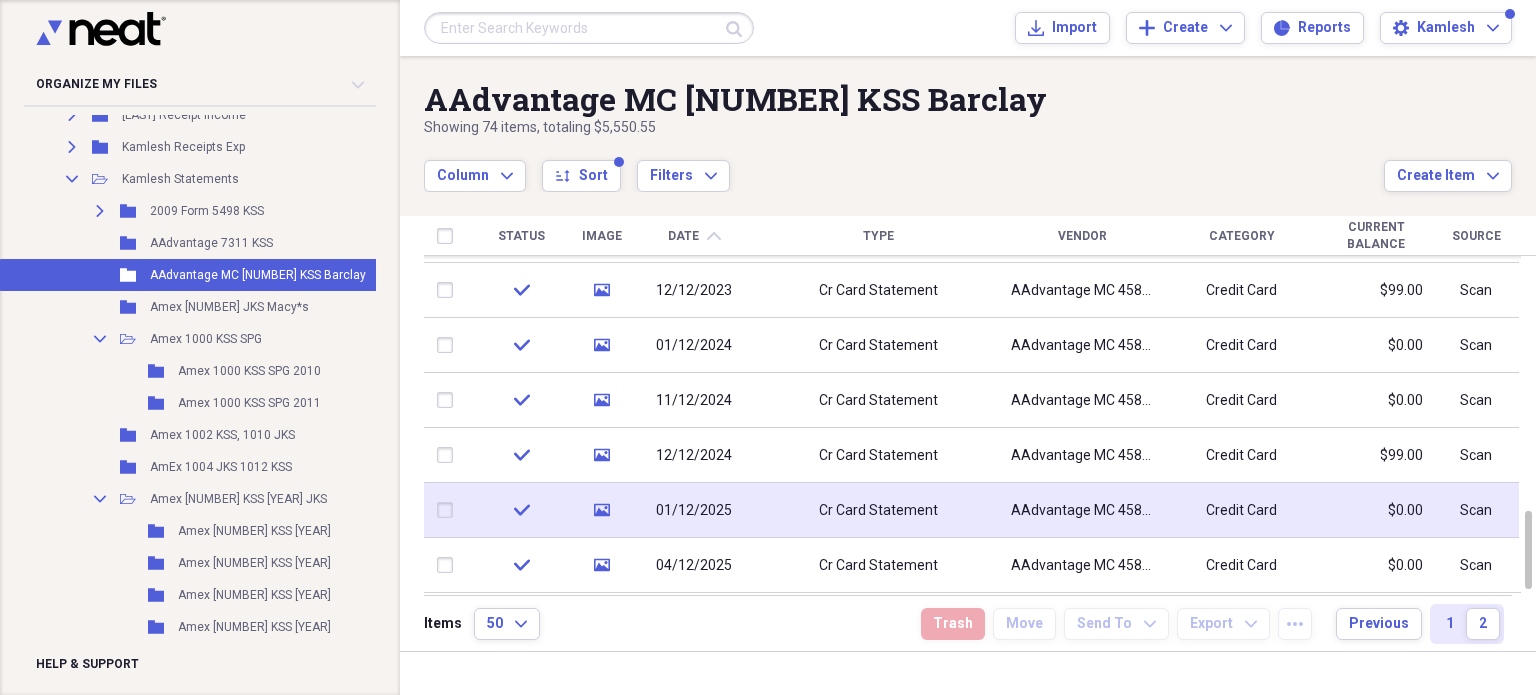 click on "01/12/2025" at bounding box center [694, 511] 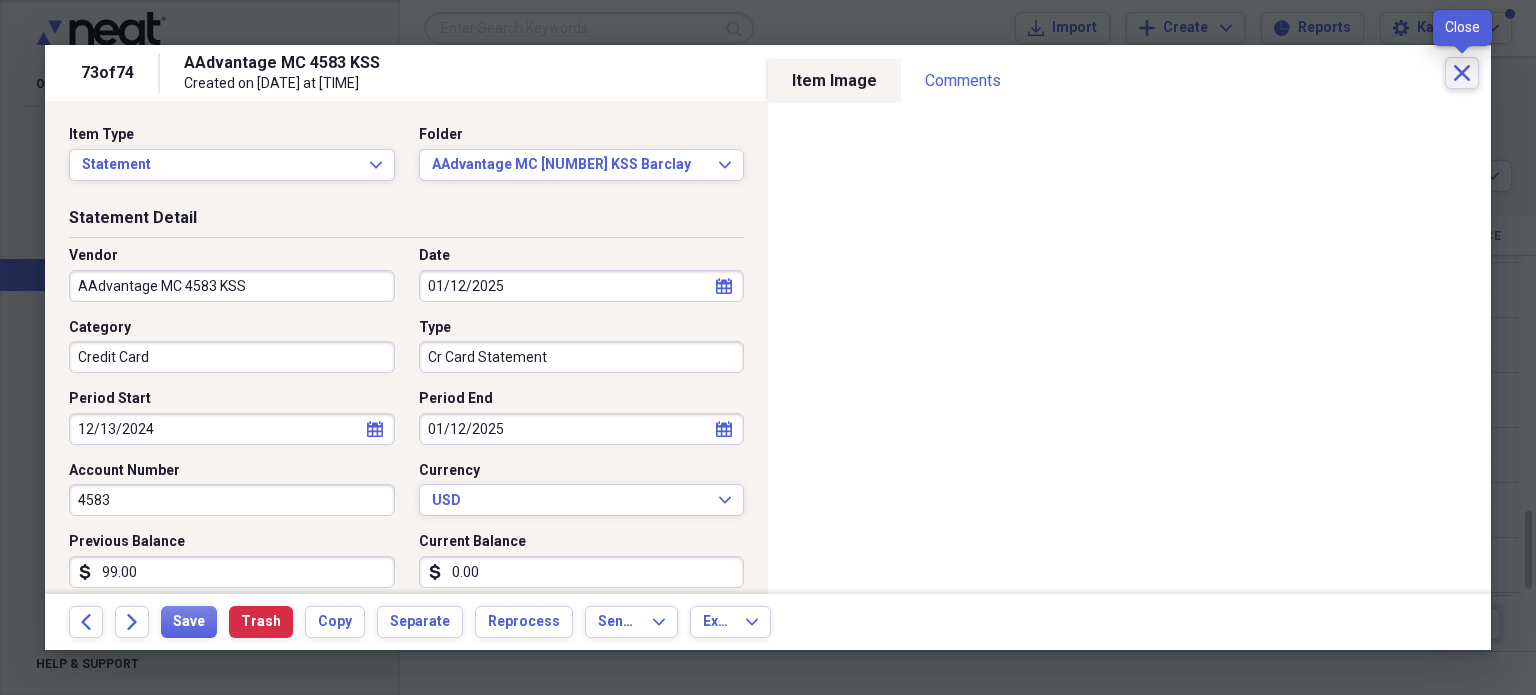 click on "Close" 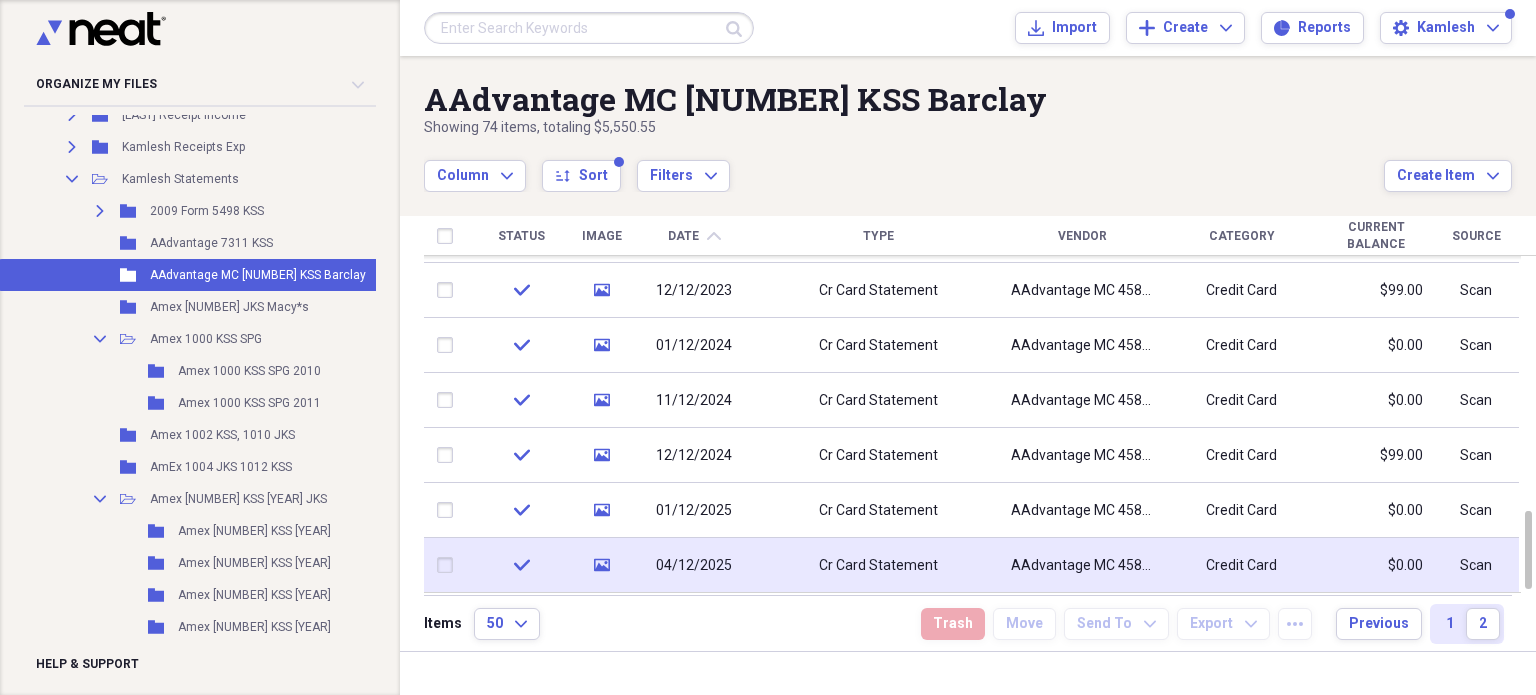 click on "04/12/2025" at bounding box center [694, 566] 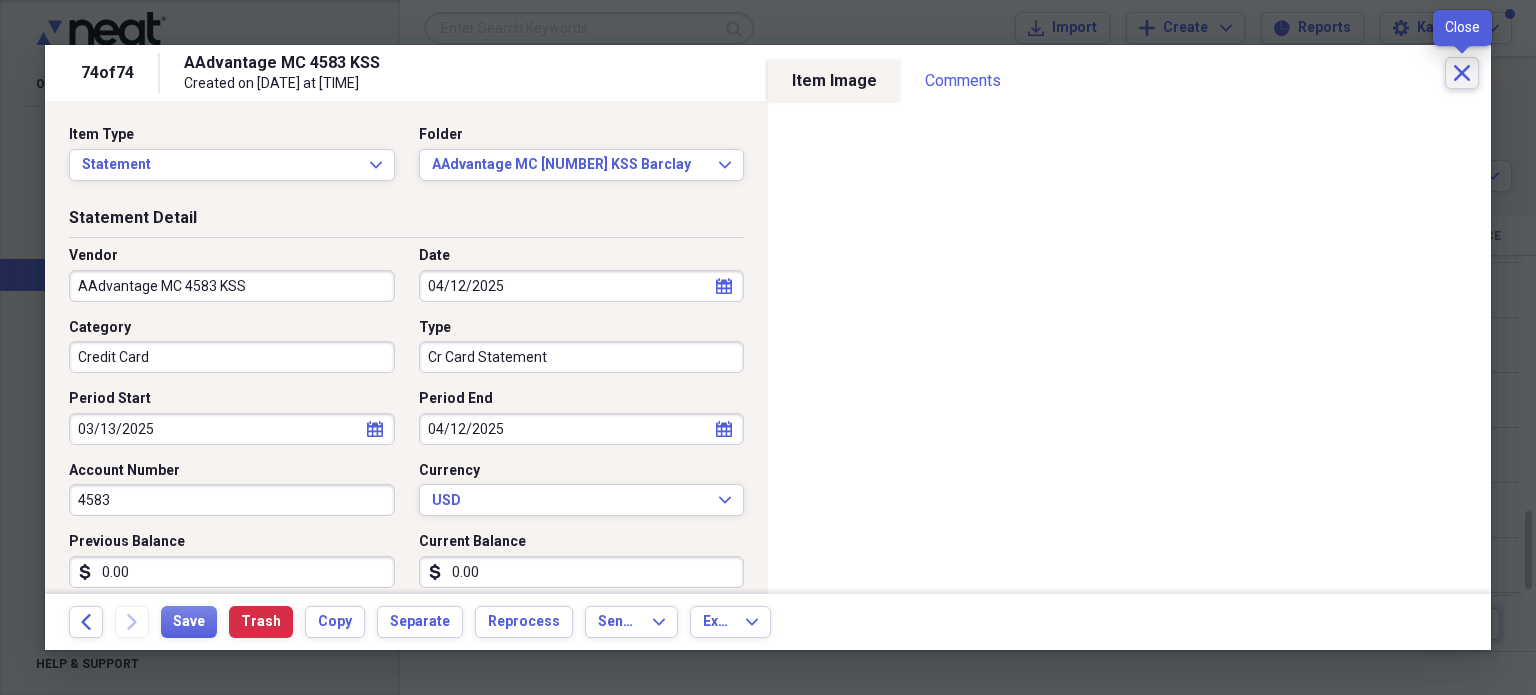 click on "Close" at bounding box center [1462, 73] 